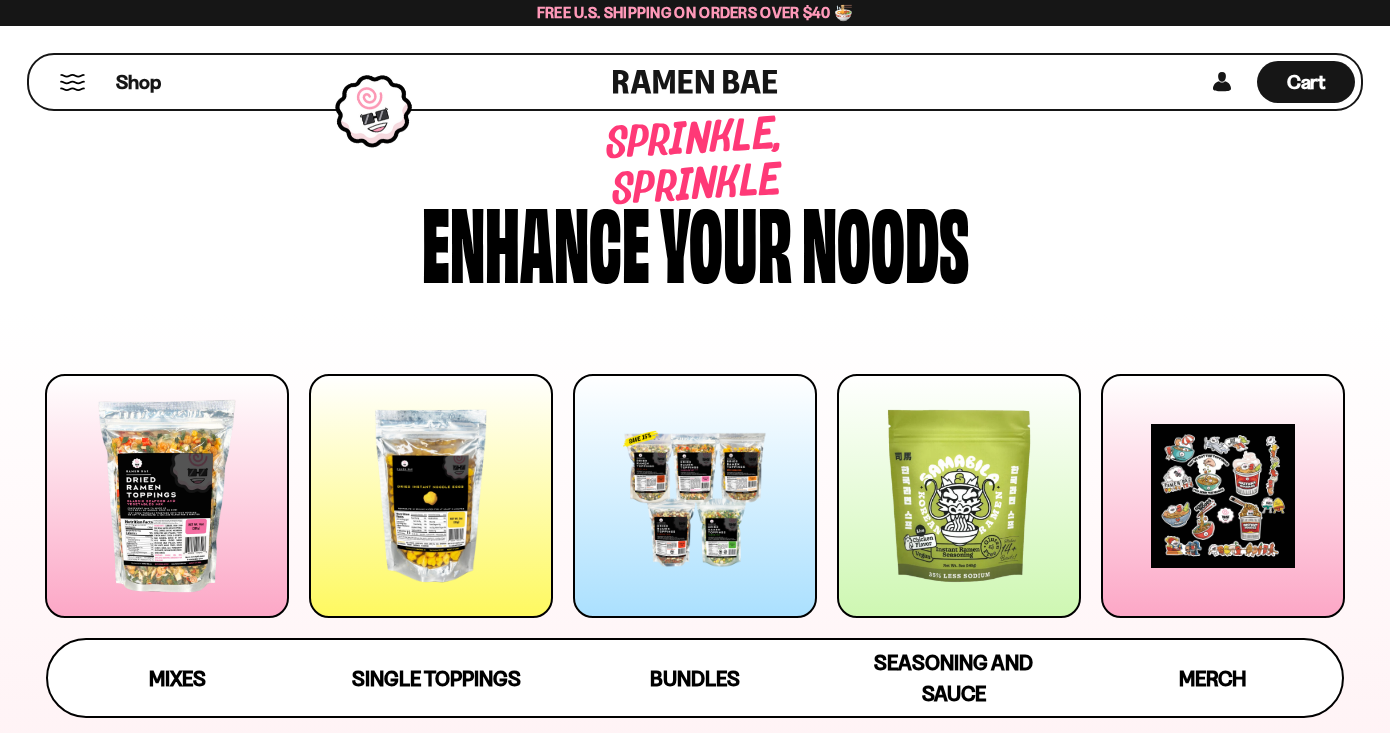 scroll, scrollTop: 0, scrollLeft: 0, axis: both 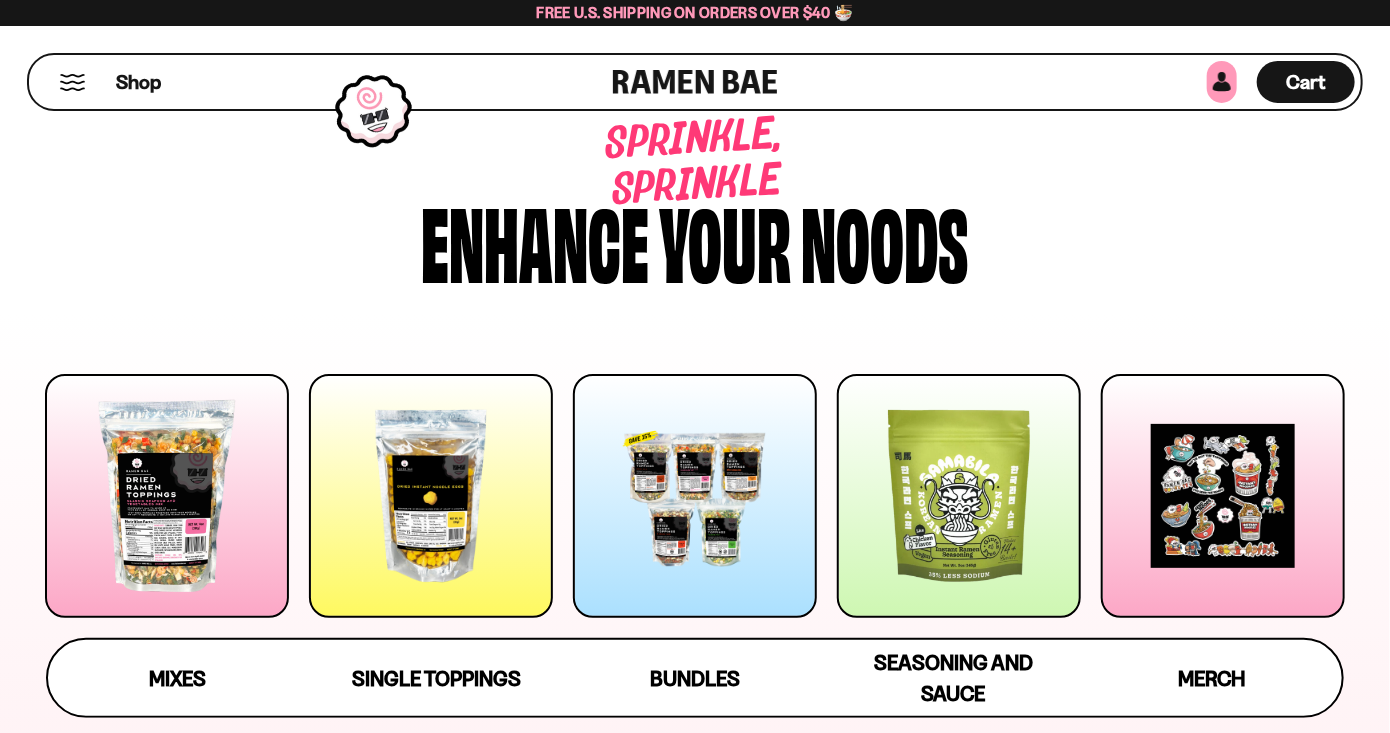 click at bounding box center (1222, 82) 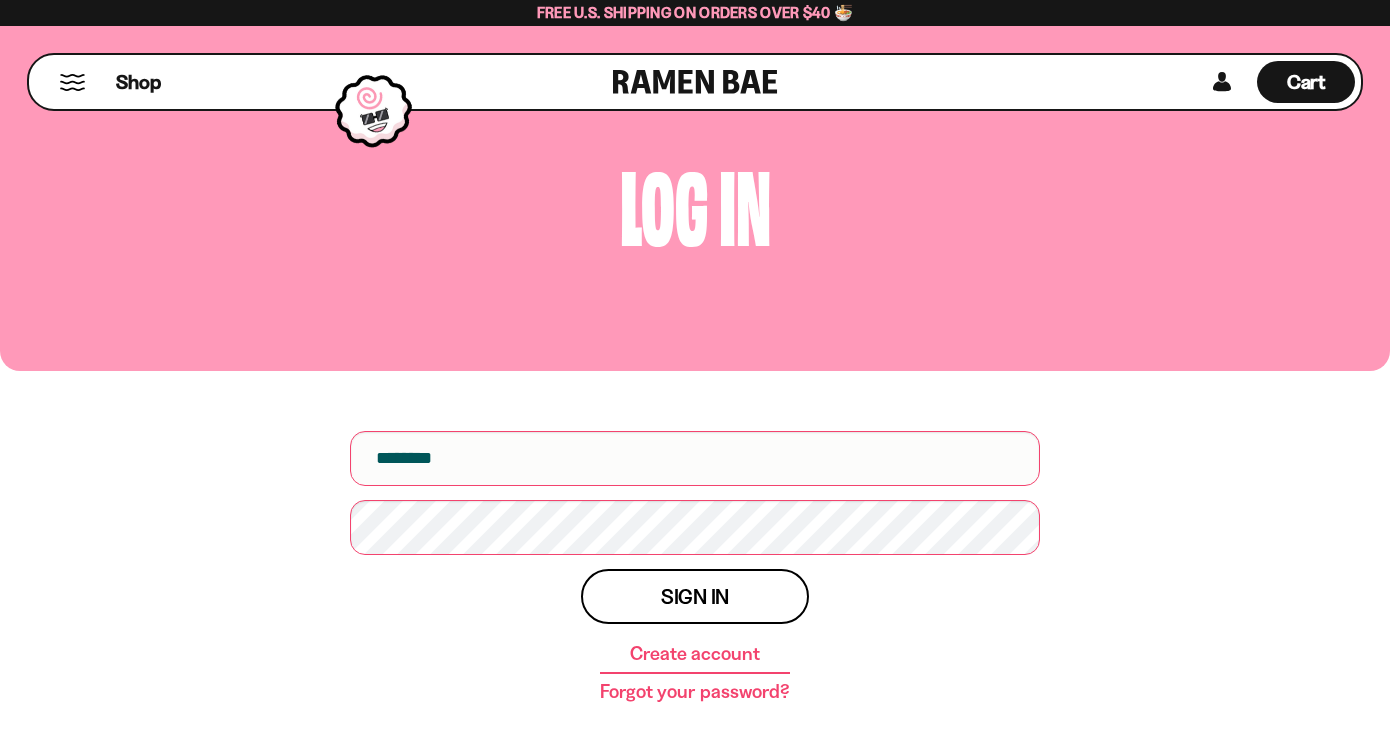 scroll, scrollTop: 0, scrollLeft: 0, axis: both 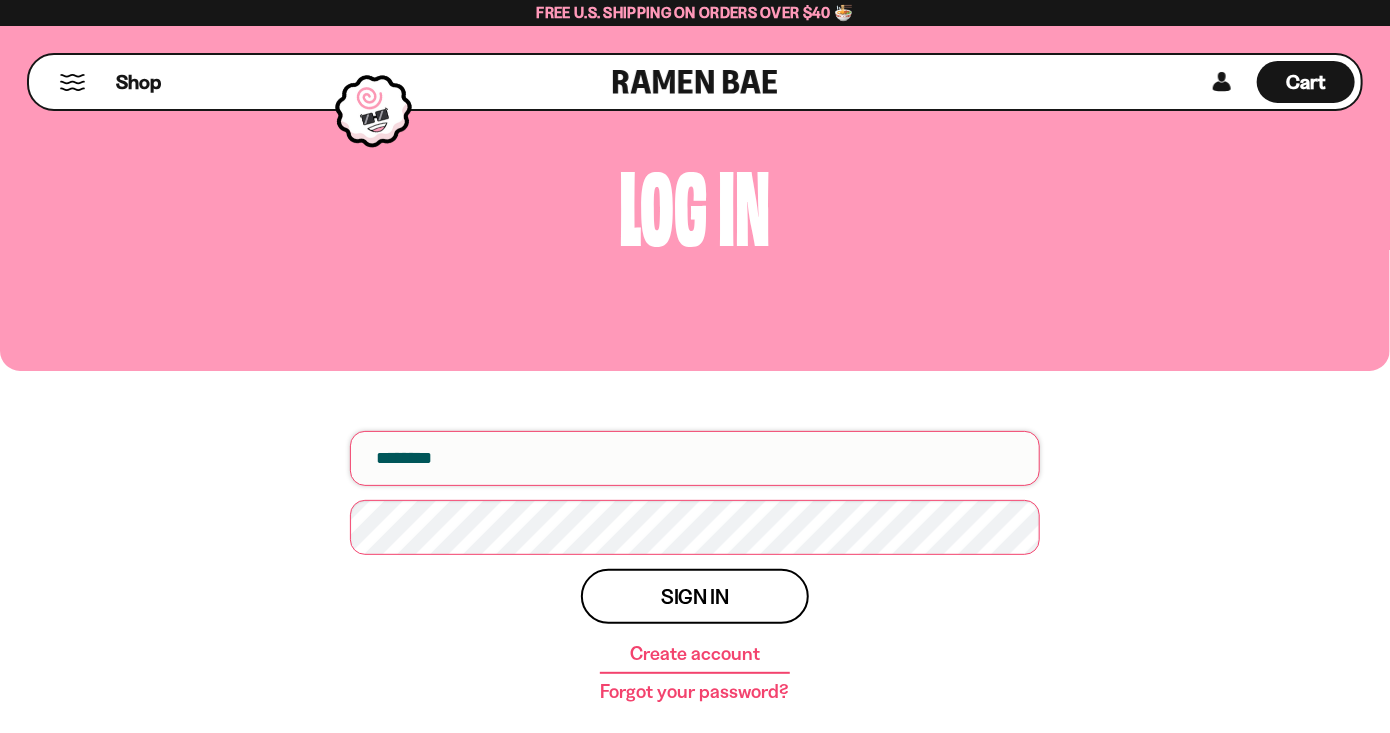 click at bounding box center (695, 458) 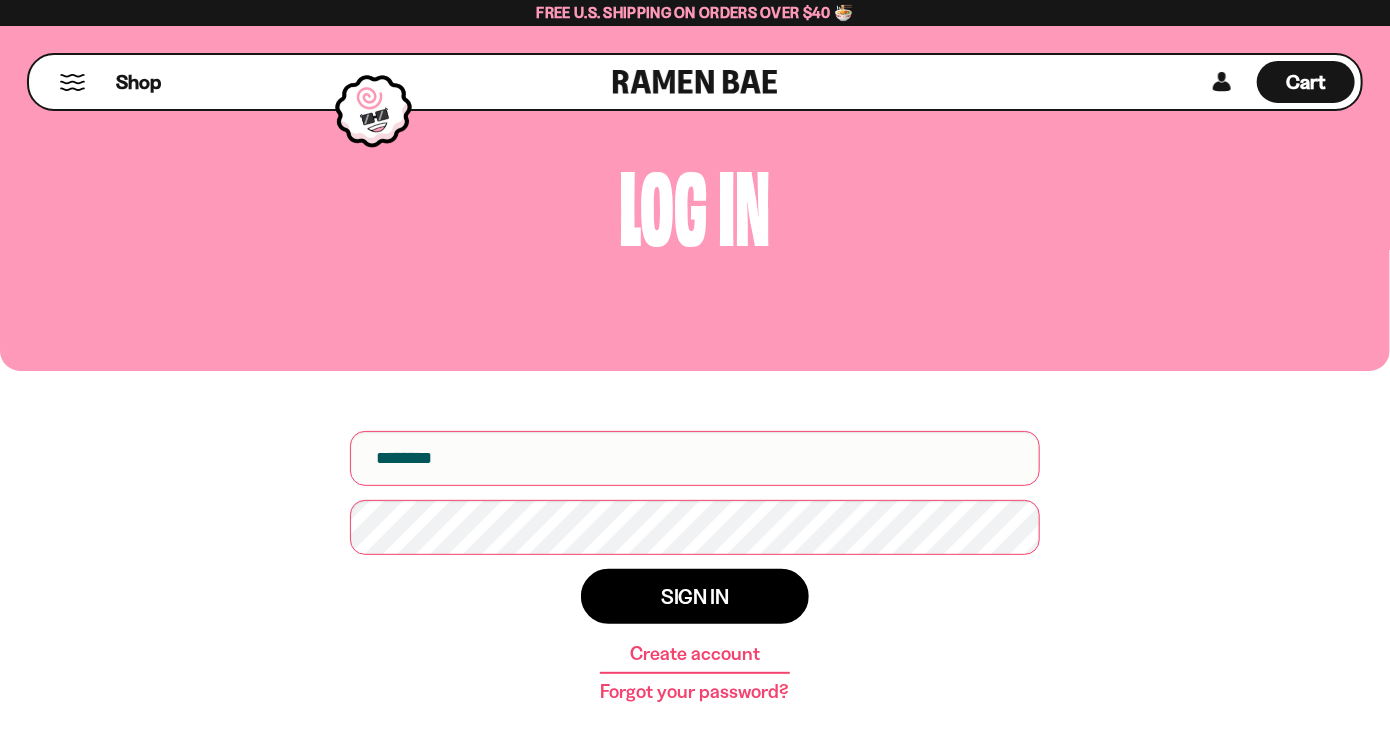 click on "Sign in" at bounding box center (695, 596) 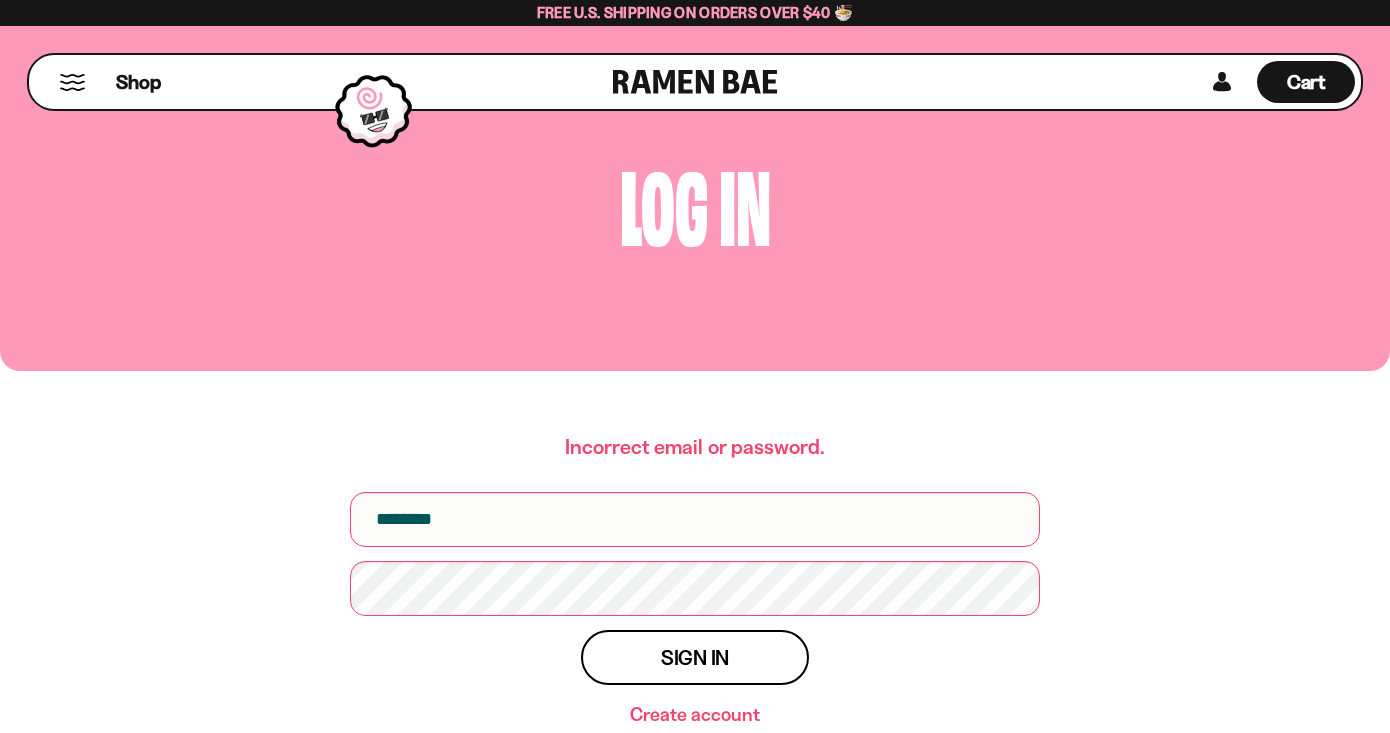scroll, scrollTop: 0, scrollLeft: 0, axis: both 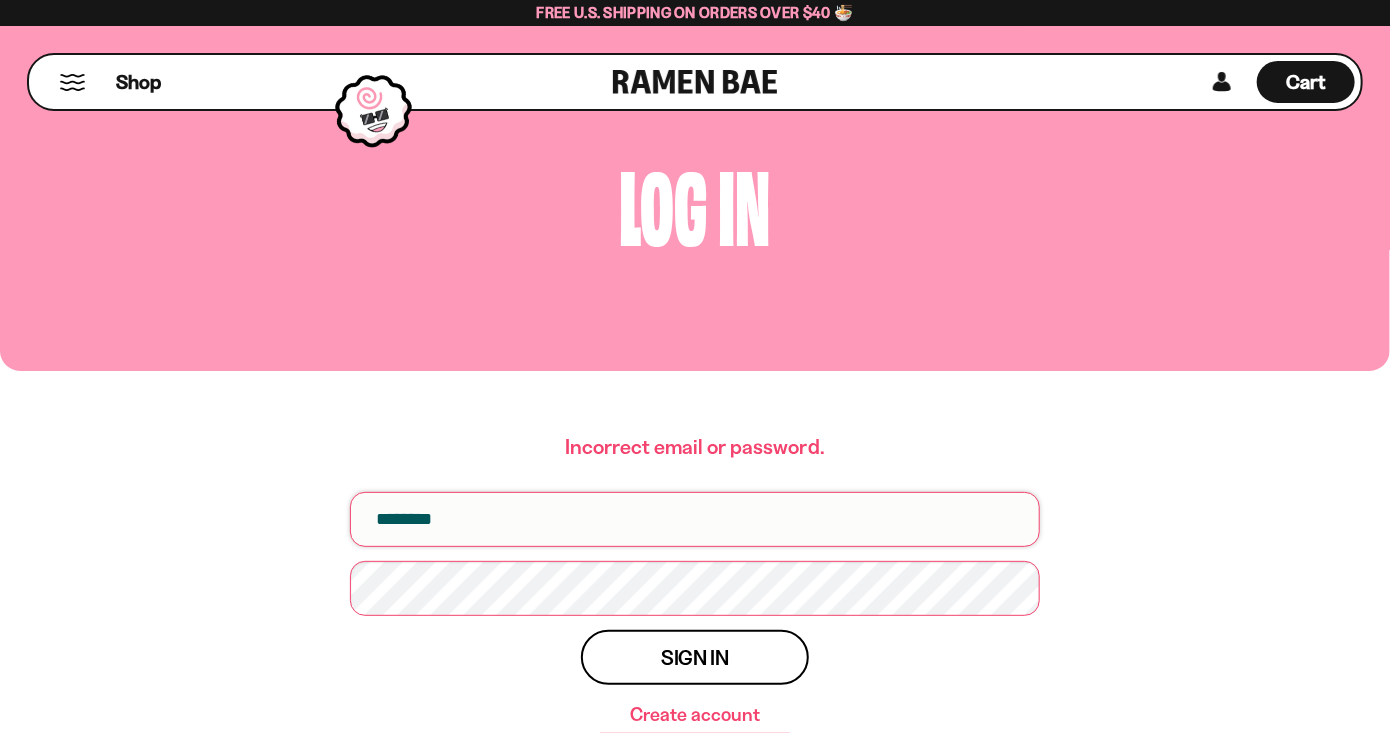 click at bounding box center (695, 519) 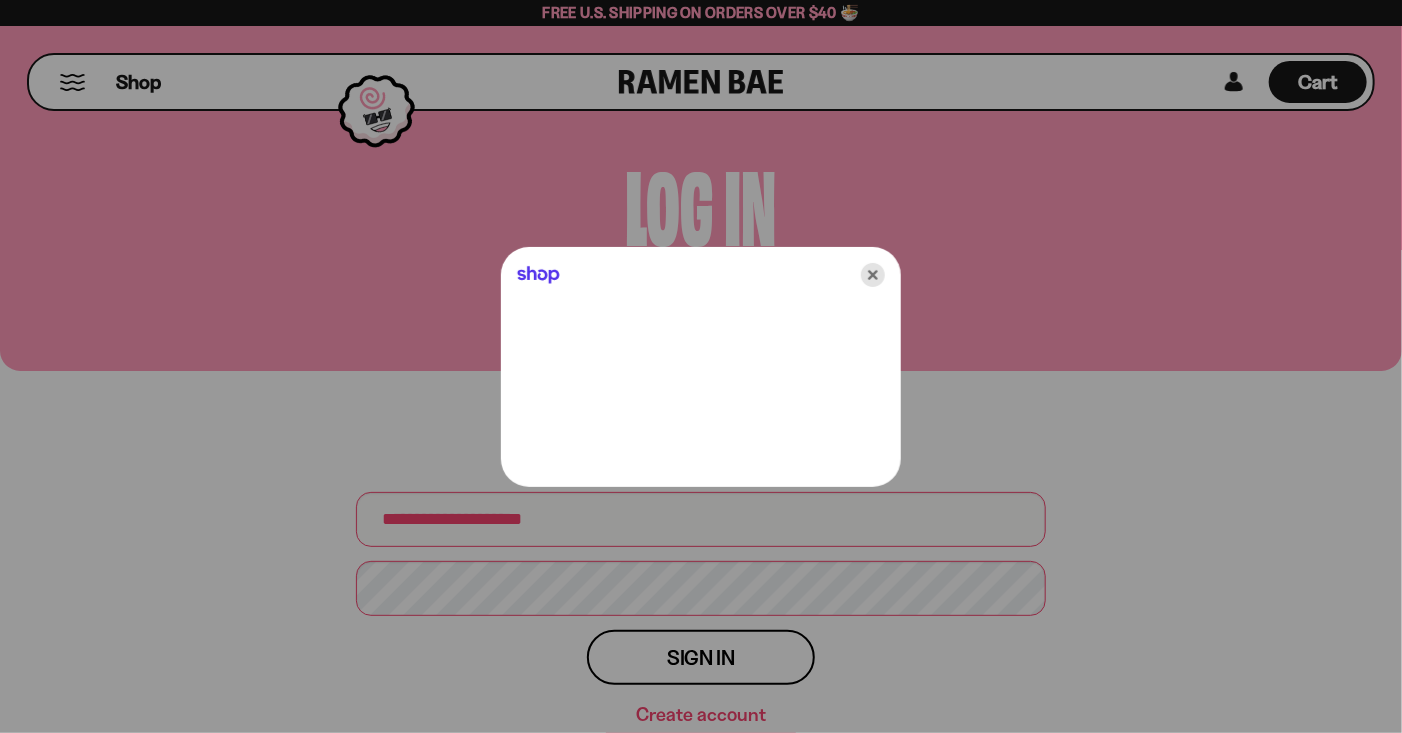 click 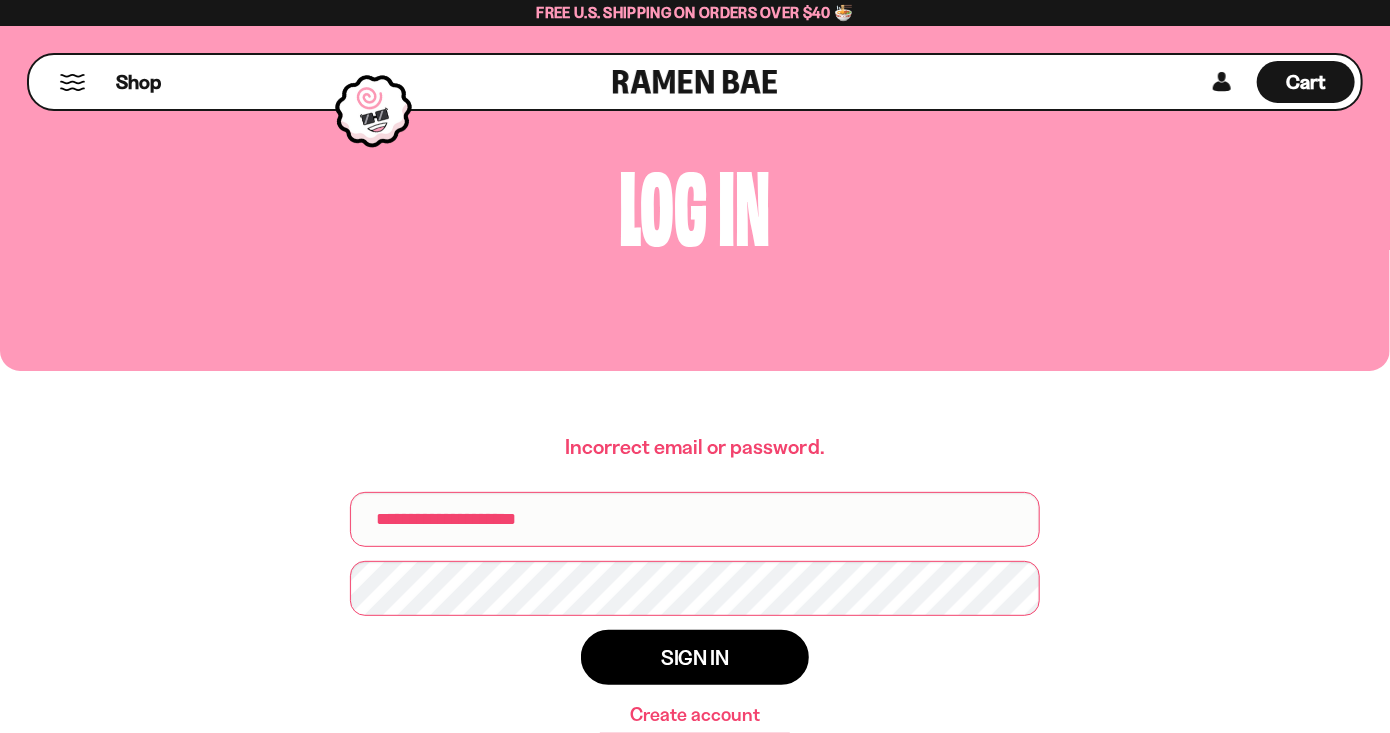 click on "Sign in" at bounding box center (695, 657) 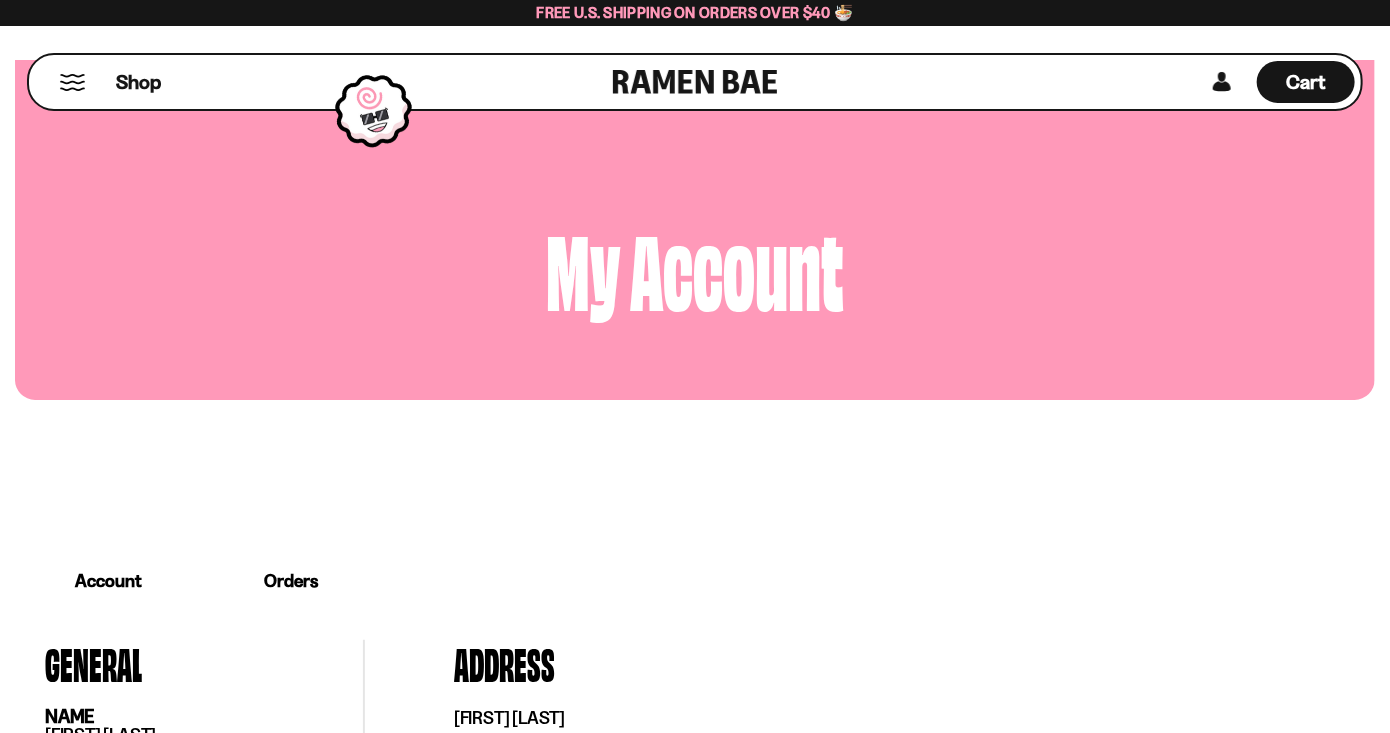 scroll, scrollTop: 80, scrollLeft: 0, axis: vertical 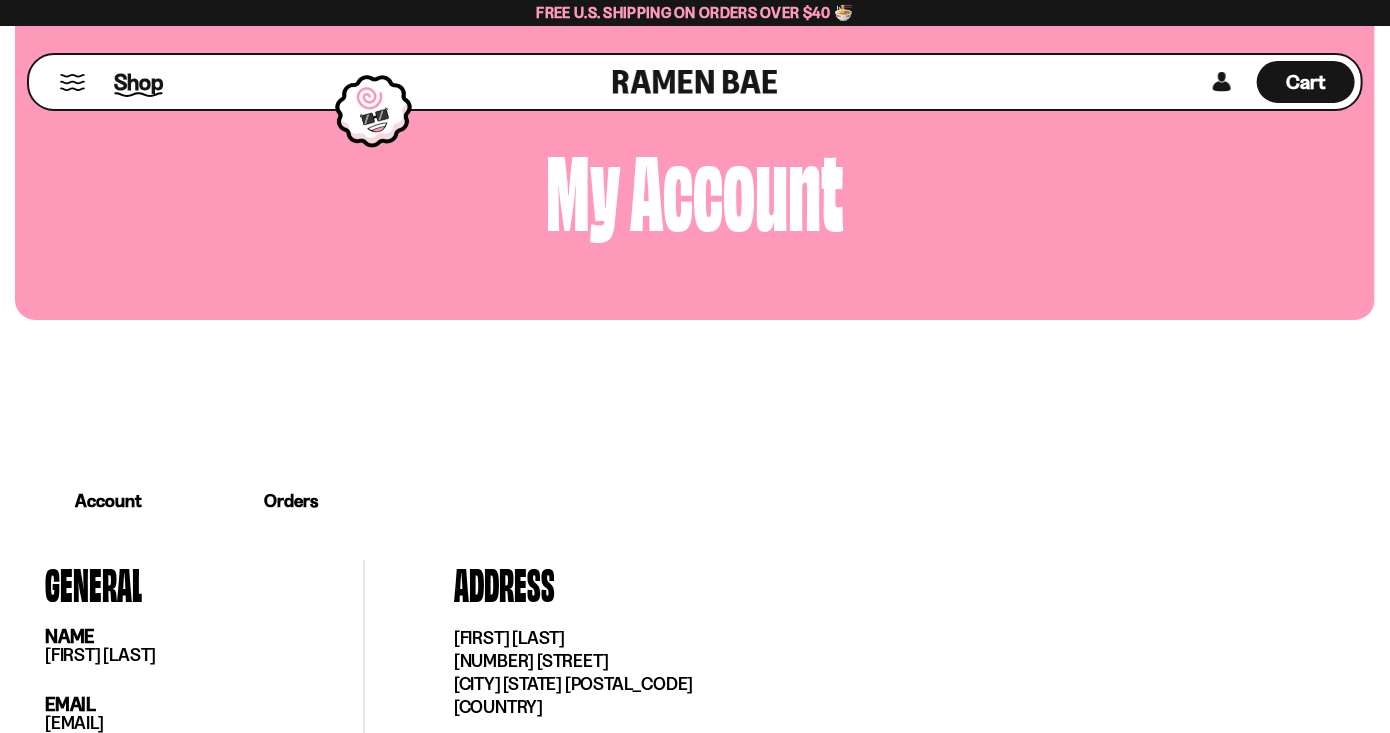 click on "Shop" at bounding box center (138, 82) 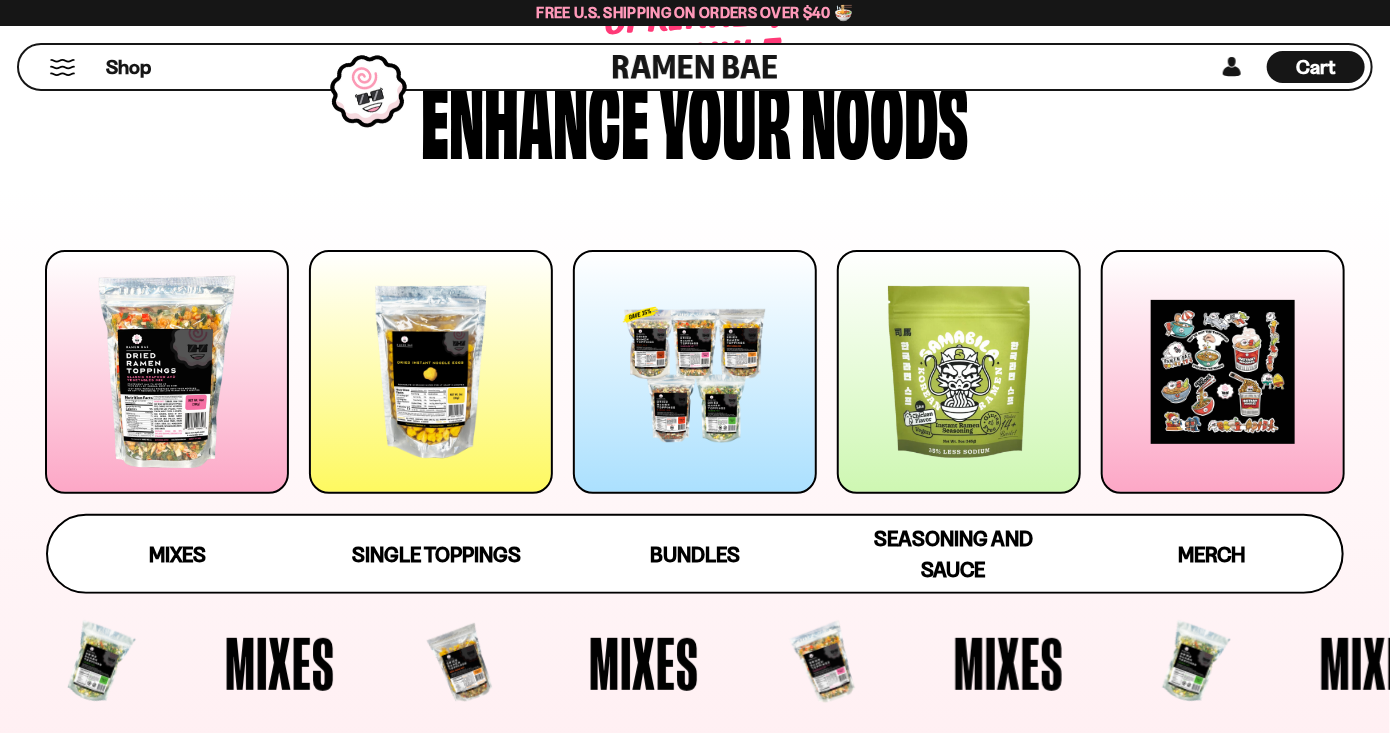 scroll, scrollTop: 160, scrollLeft: 0, axis: vertical 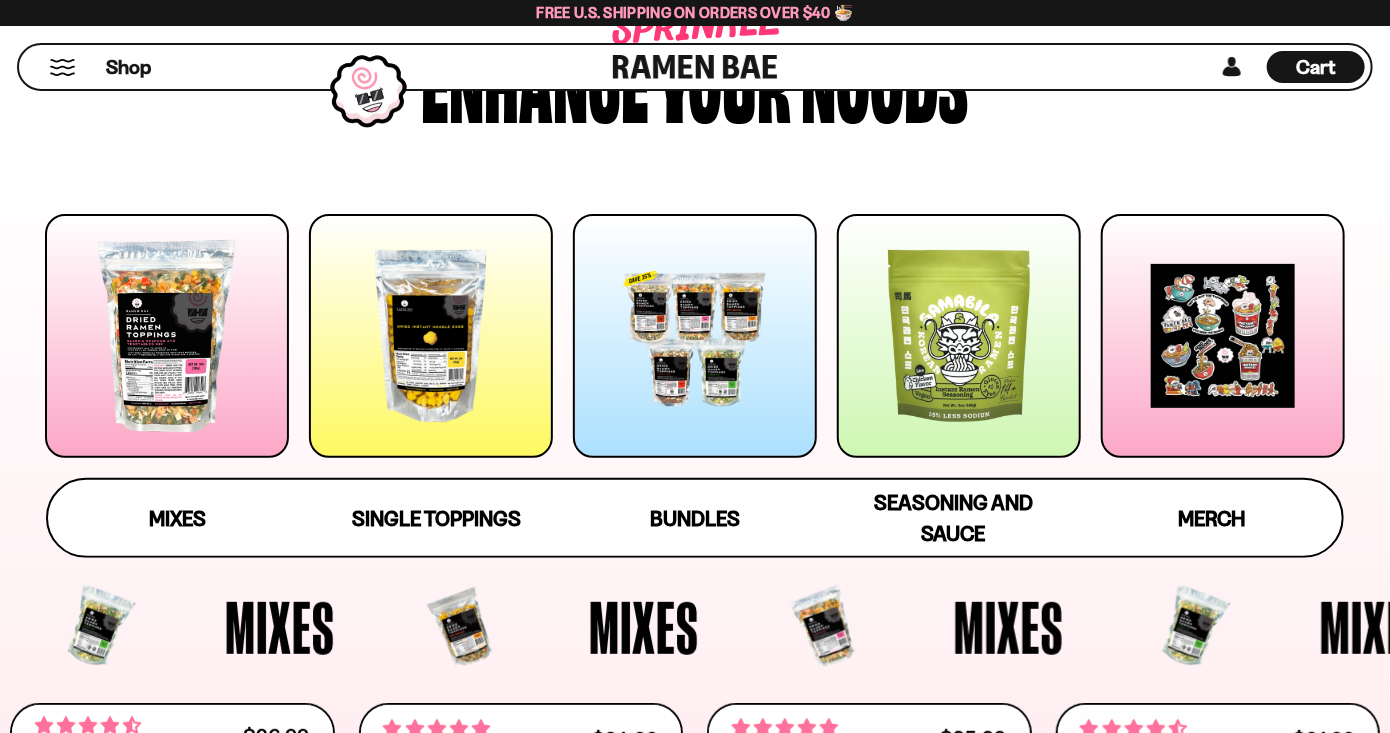 click at bounding box center [695, 336] 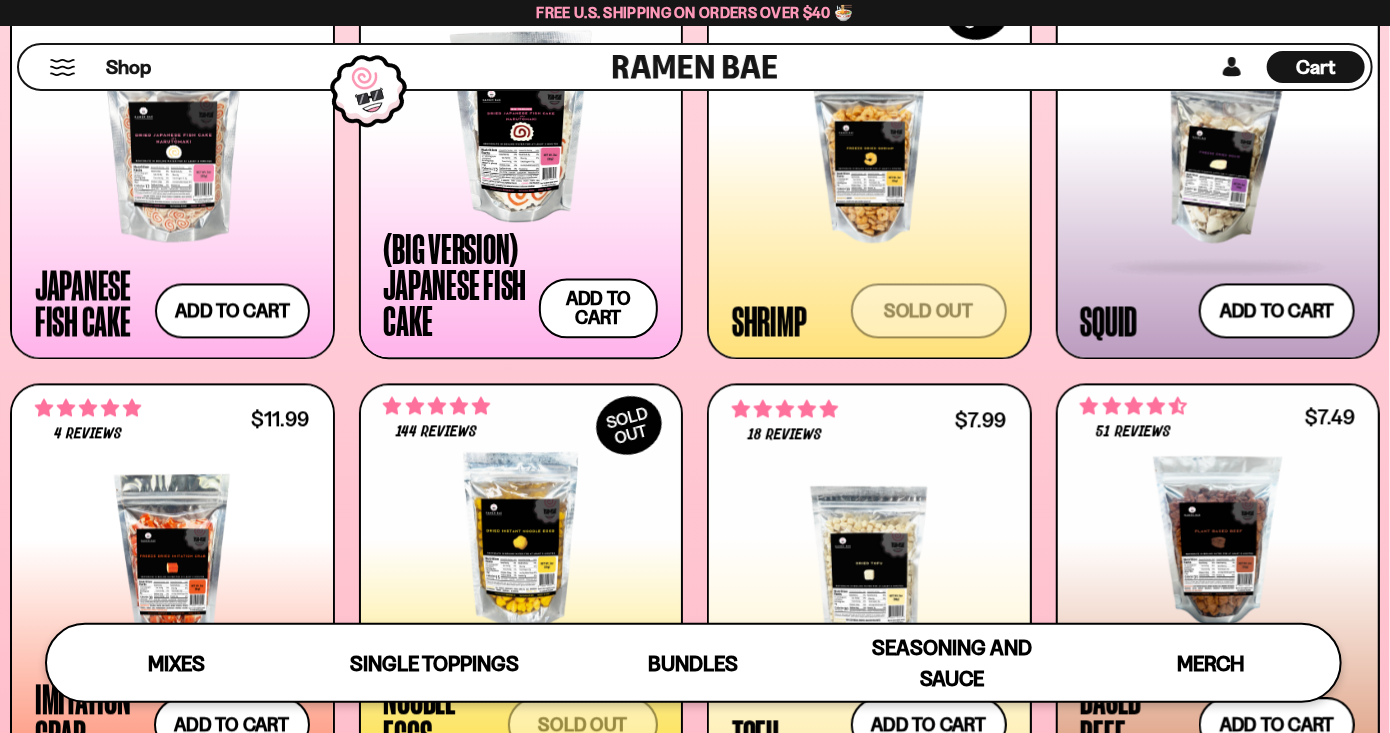 scroll, scrollTop: 1760, scrollLeft: 0, axis: vertical 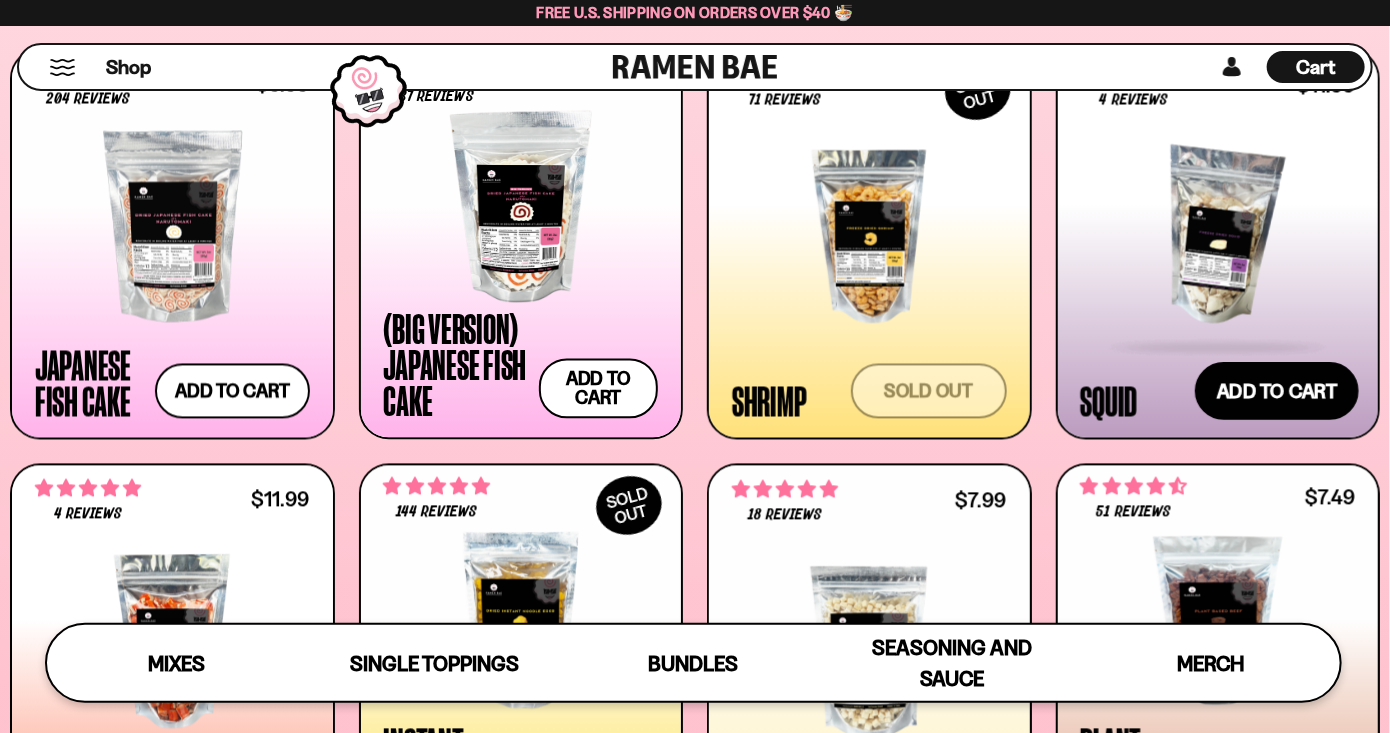 click on "Add to cart
Add
—
Regular price
$11.99
Regular price
Sale price
$11.99
Unit price
/
per" at bounding box center [1277, 390] 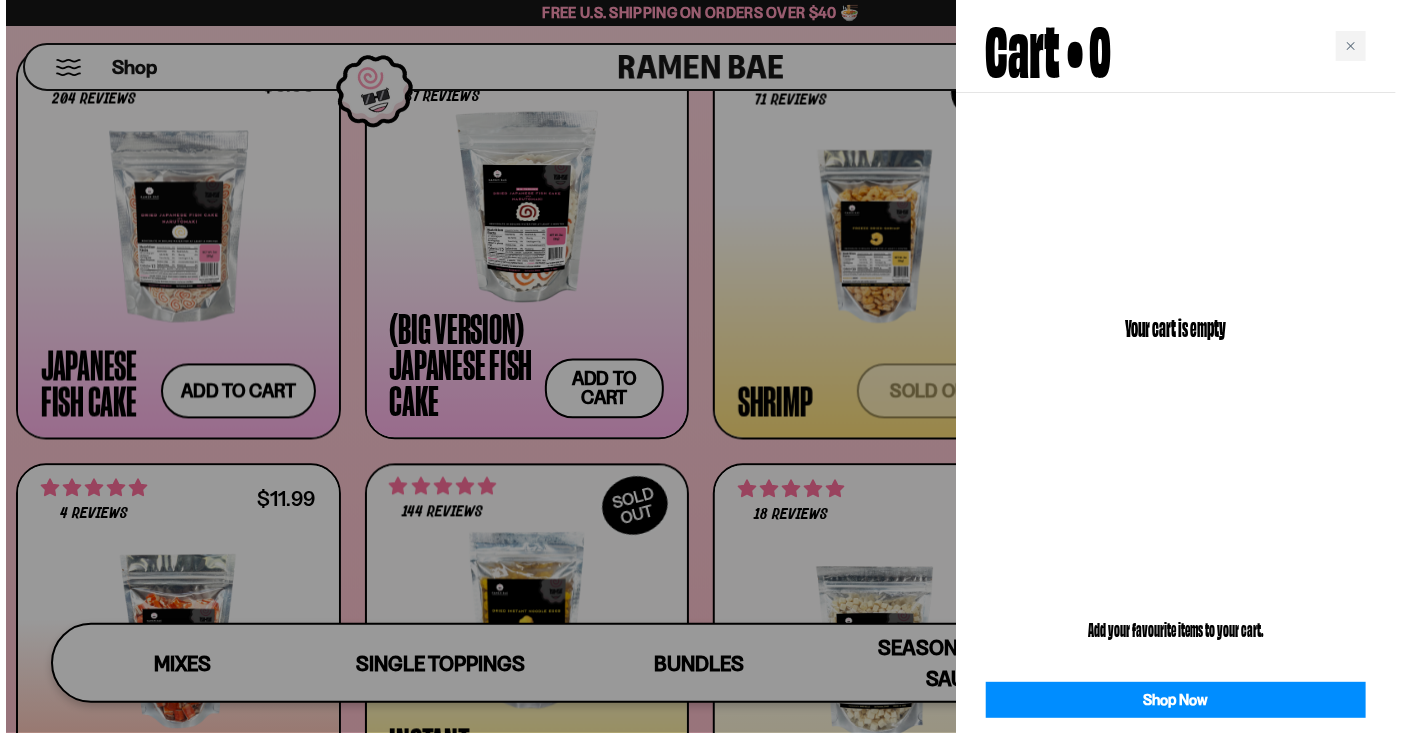 scroll, scrollTop: 1770, scrollLeft: 0, axis: vertical 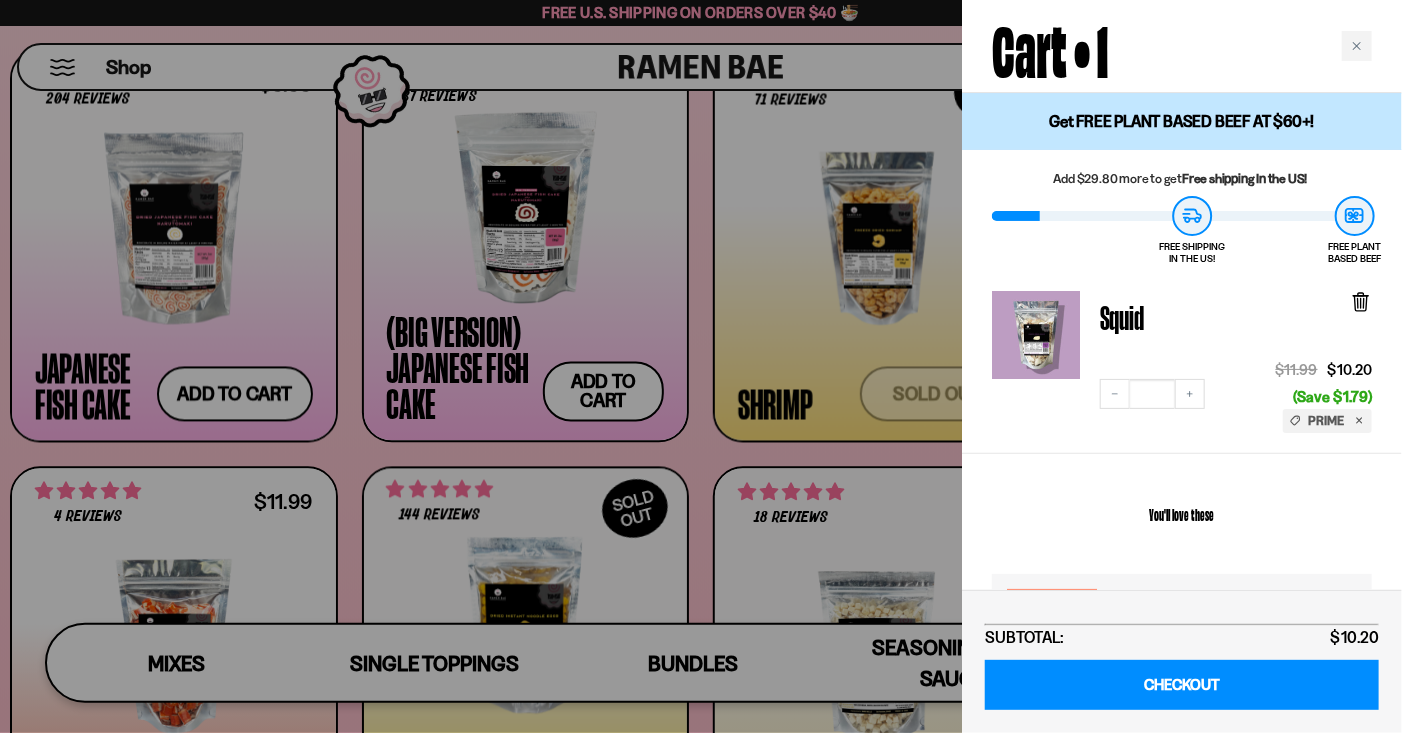 click at bounding box center [701, 366] 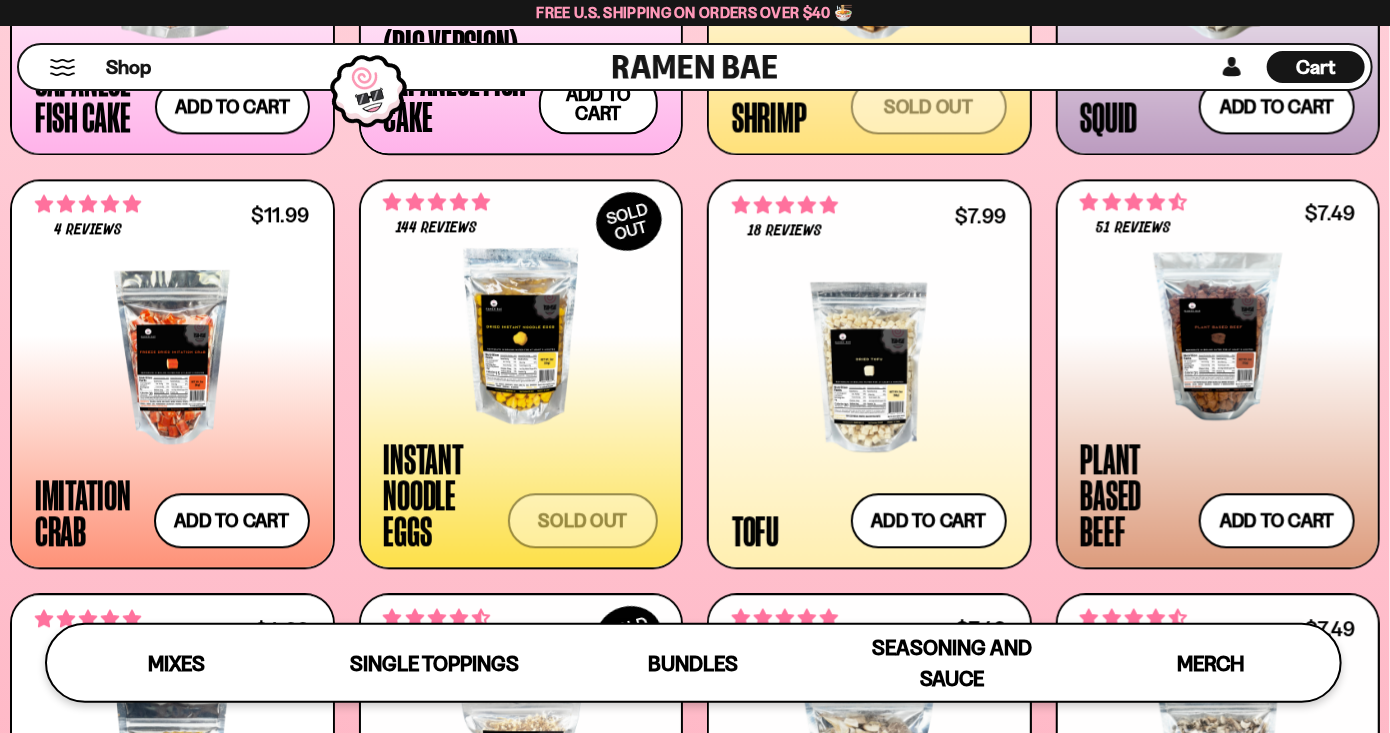 scroll, scrollTop: 2080, scrollLeft: 0, axis: vertical 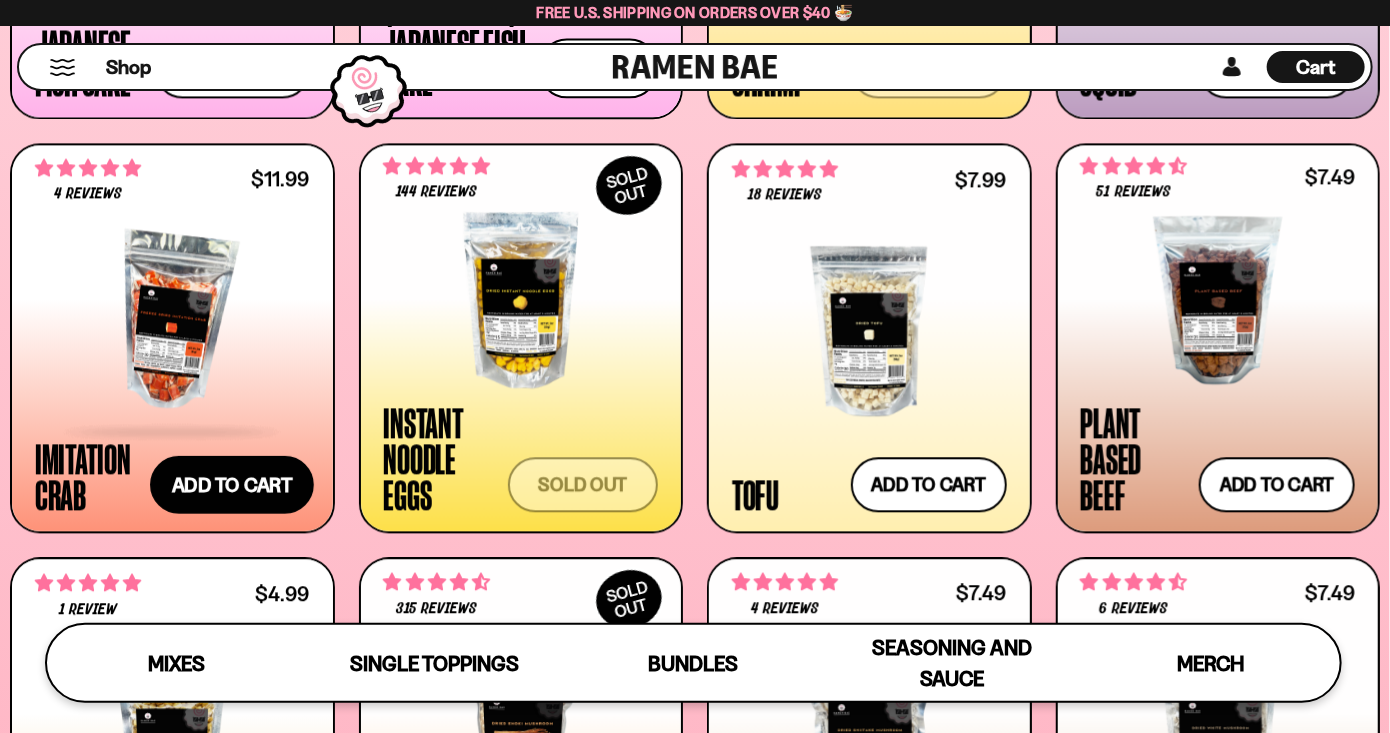 click on "Add to cart
Add
—
Regular price
$11.99
Regular price
Sale price
$11.99
Unit price
/
per" at bounding box center [232, 485] 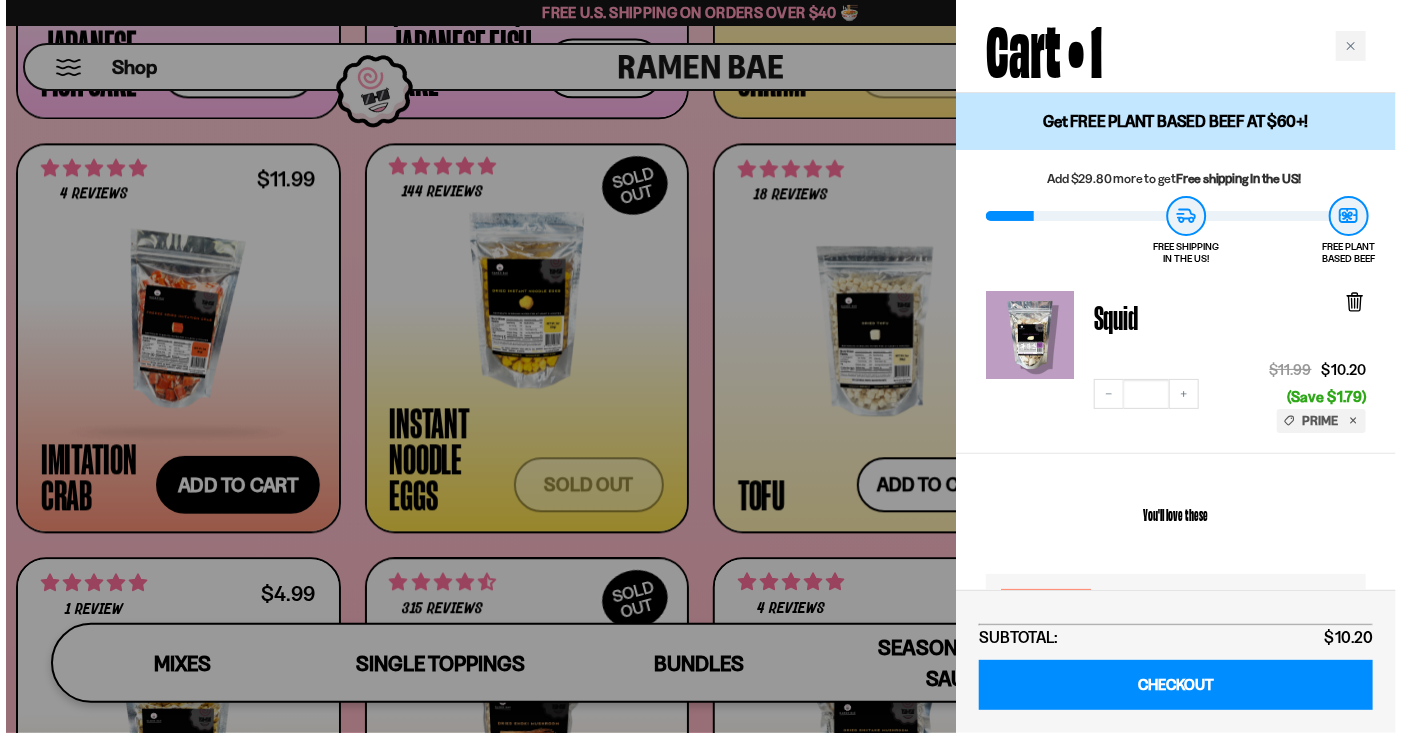 scroll, scrollTop: 2090, scrollLeft: 0, axis: vertical 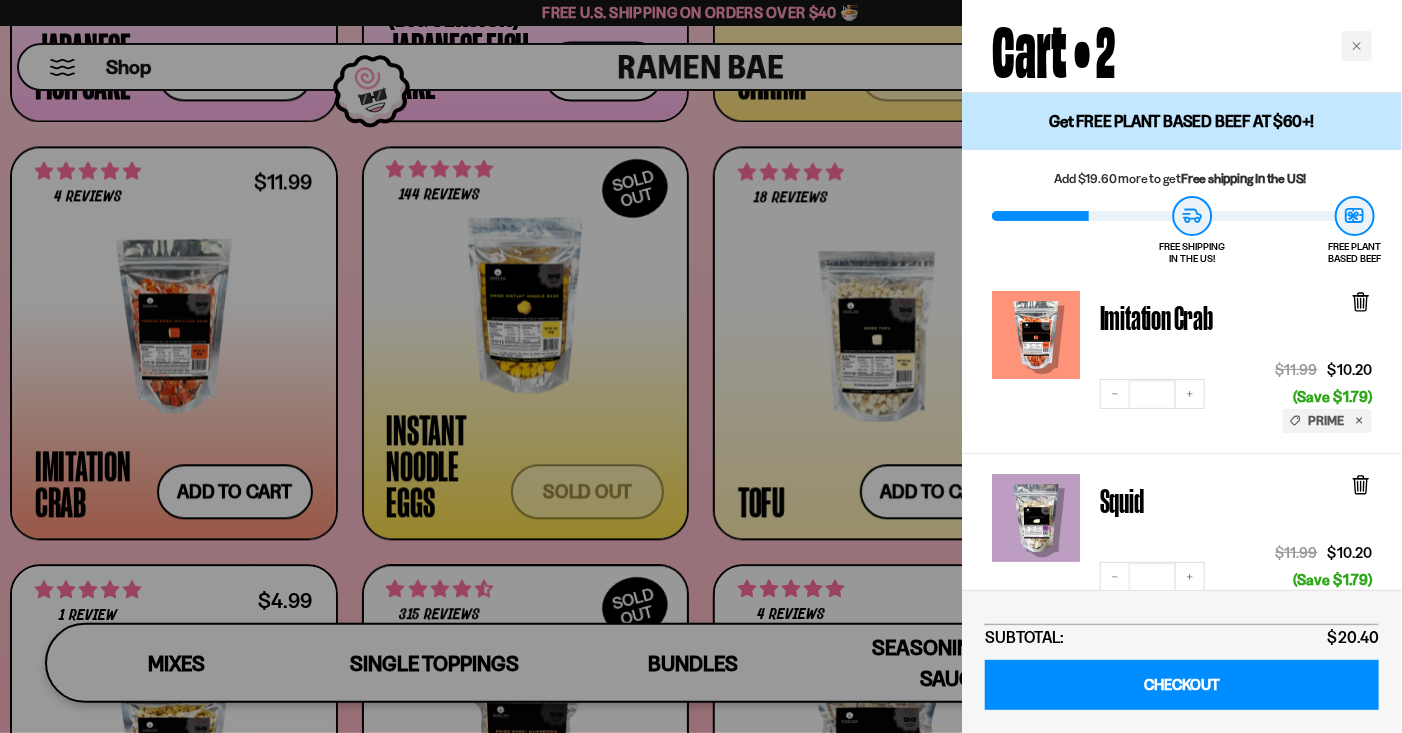 click at bounding box center (701, 366) 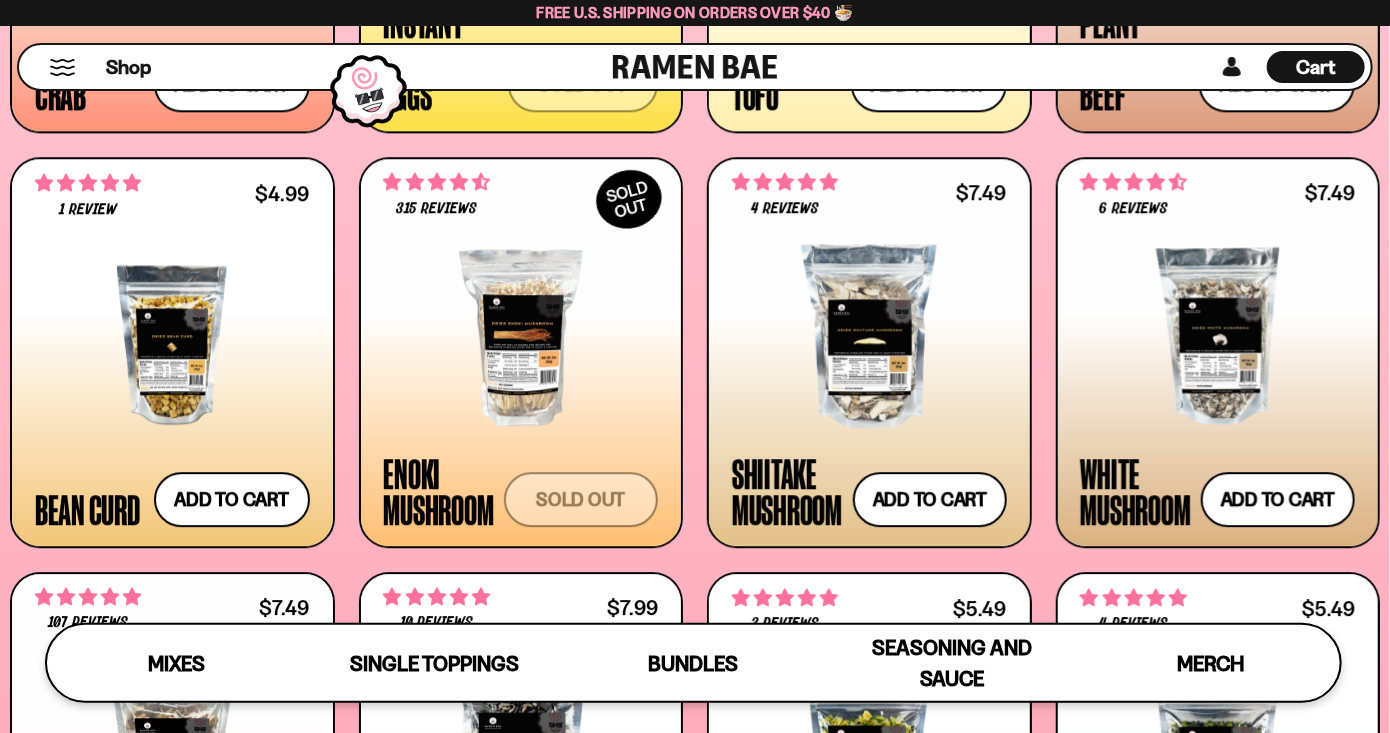 scroll, scrollTop: 2480, scrollLeft: 0, axis: vertical 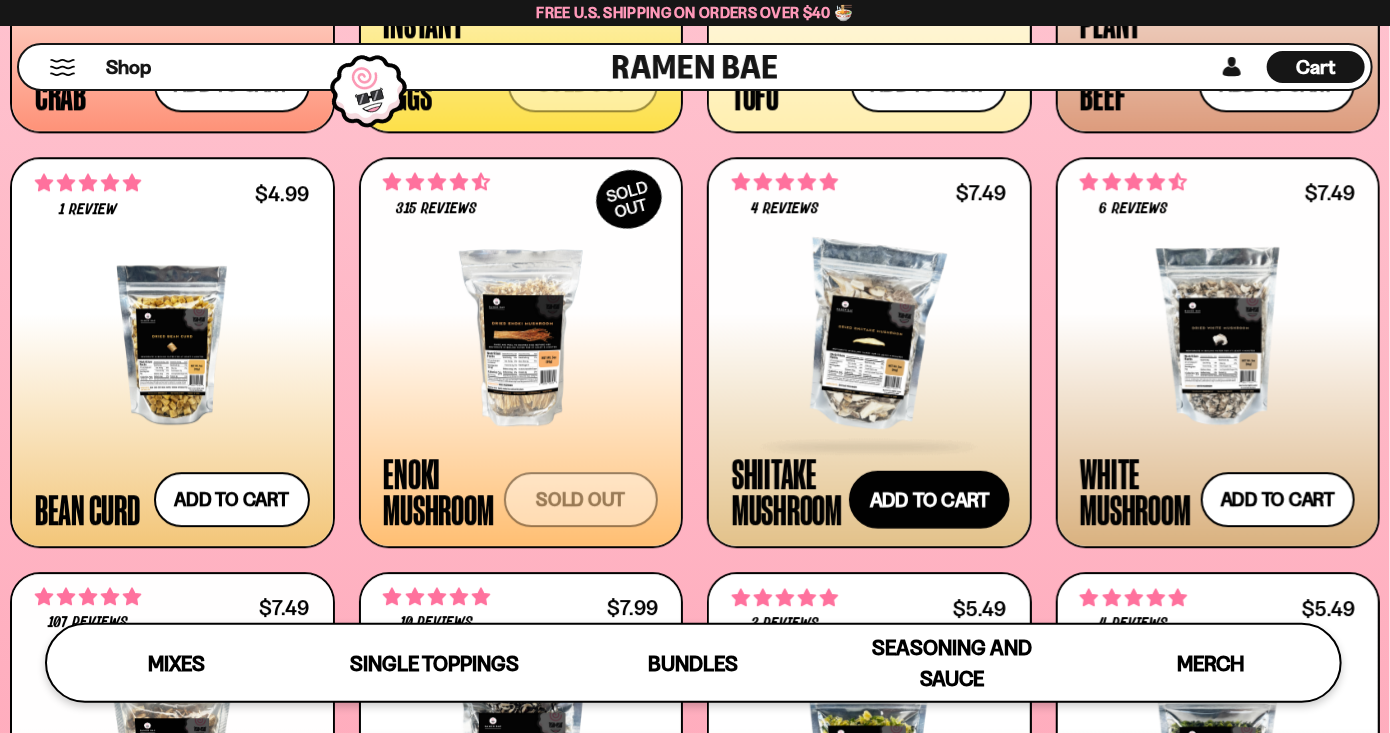 click on "Add to cart
Add
—
Regular price
$7.49
Regular price
Sale price
$7.49
Unit price
/
per" at bounding box center (929, 499) 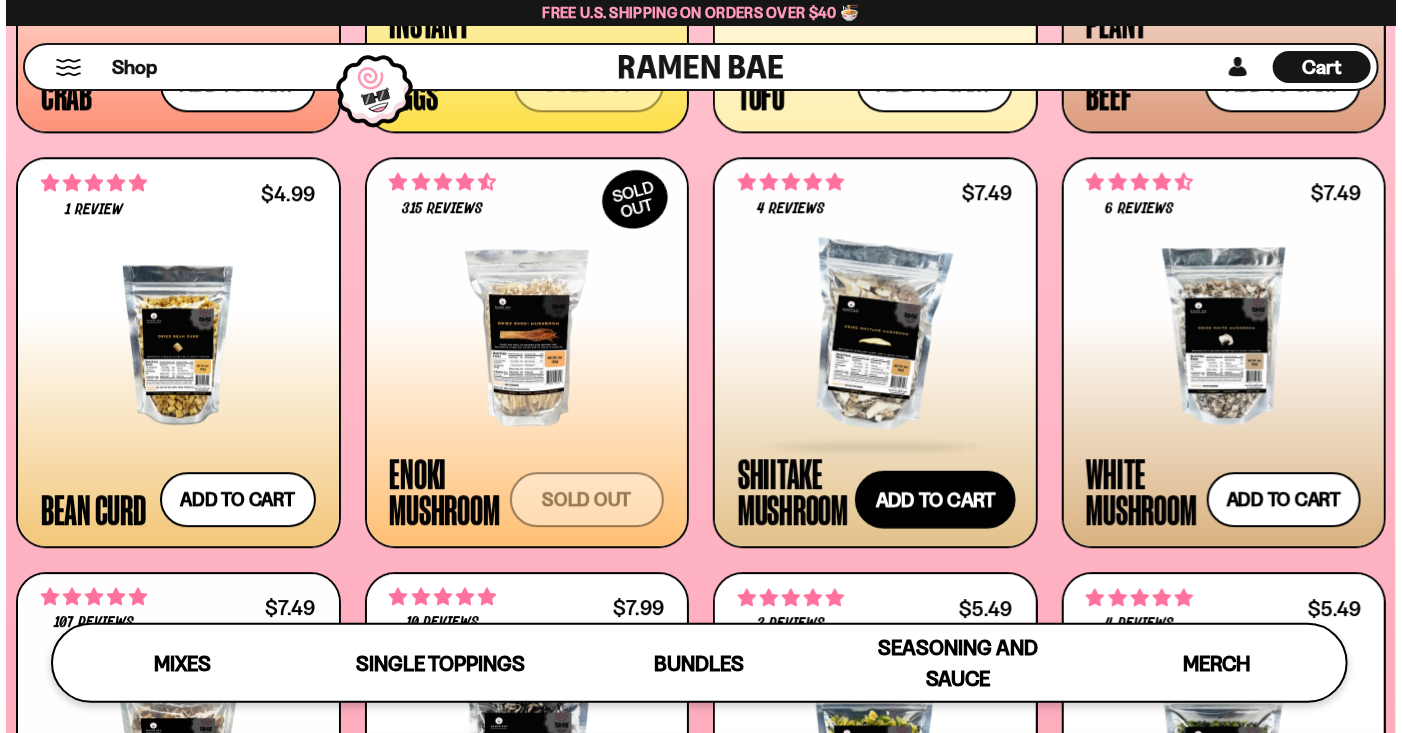 scroll, scrollTop: 2494, scrollLeft: 0, axis: vertical 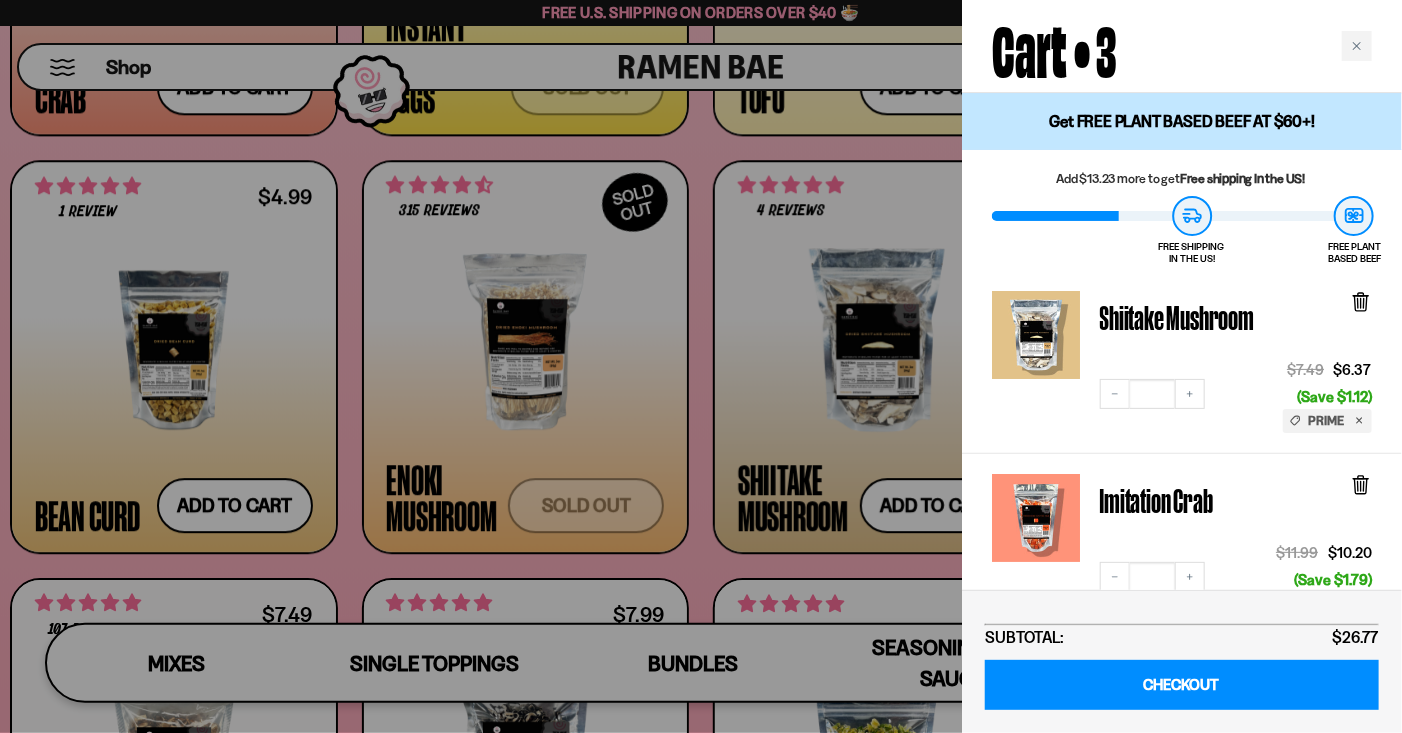 click at bounding box center [701, 366] 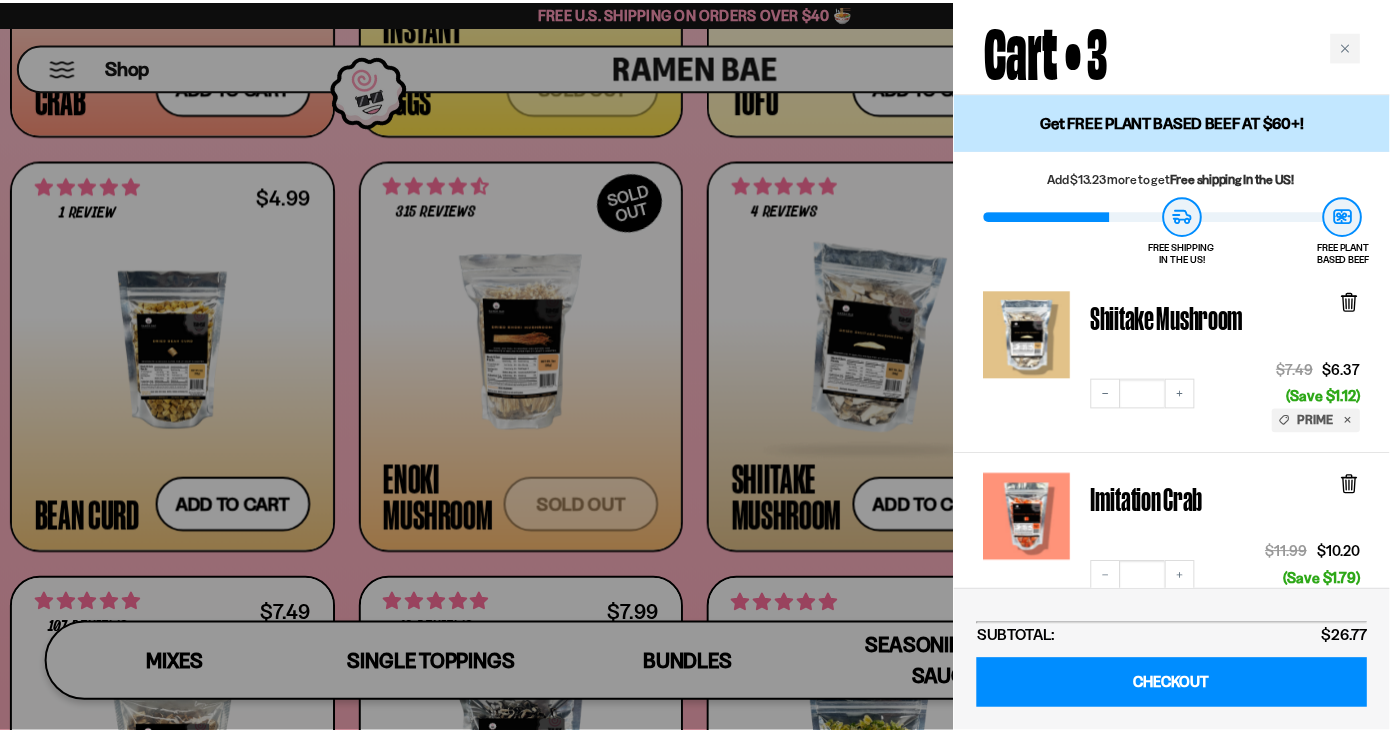 scroll, scrollTop: 2482, scrollLeft: 0, axis: vertical 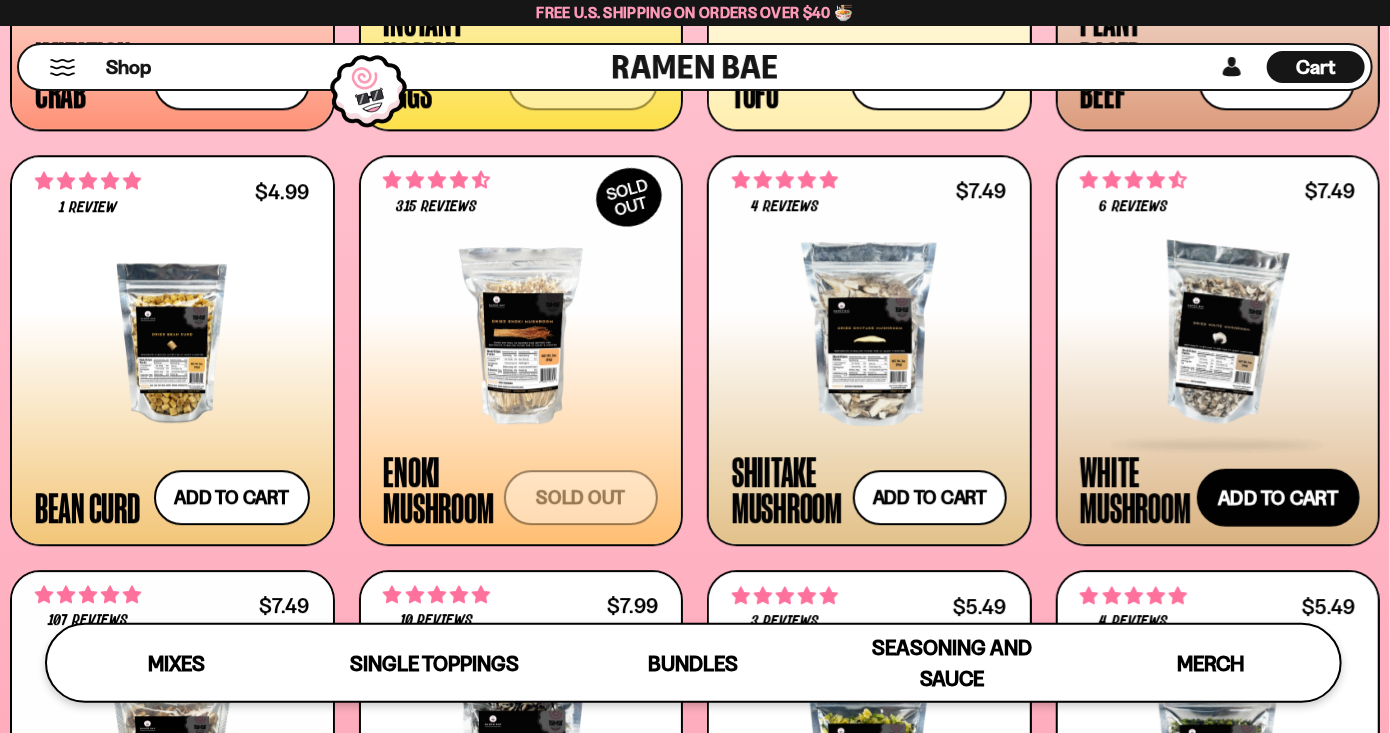click on "Add to cart
Add
—
Regular price
$7.49
Regular price
Sale price
$7.49
Unit price
/
per" at bounding box center [1278, 497] 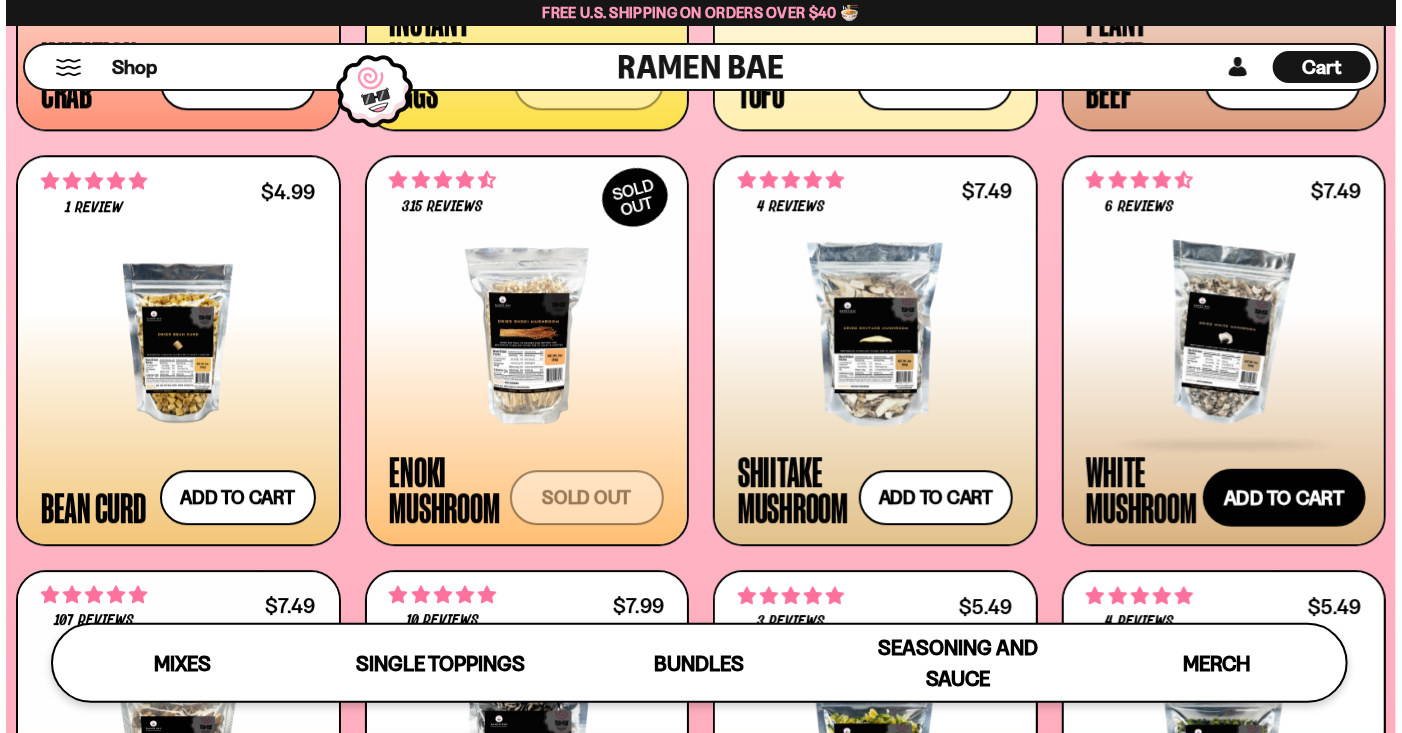 scroll, scrollTop: 2495, scrollLeft: 0, axis: vertical 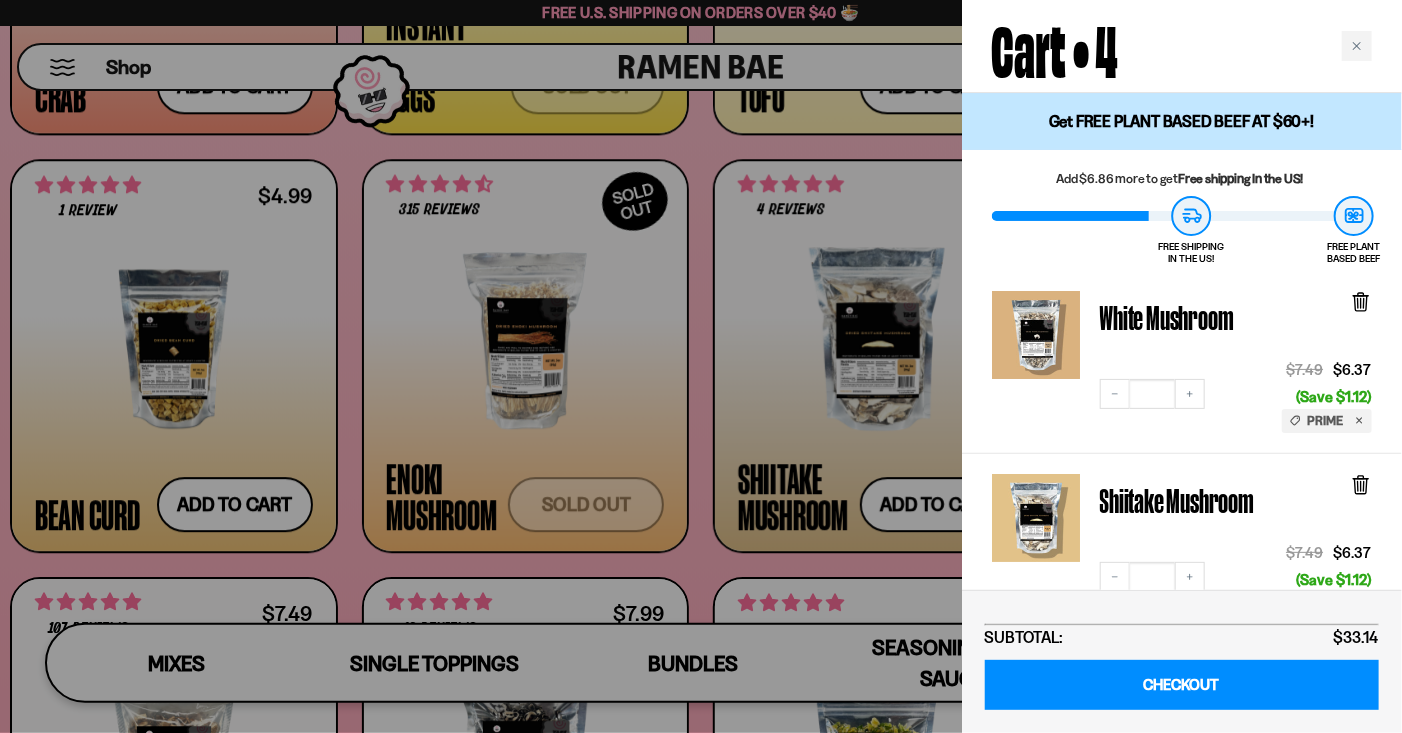 click at bounding box center [701, 366] 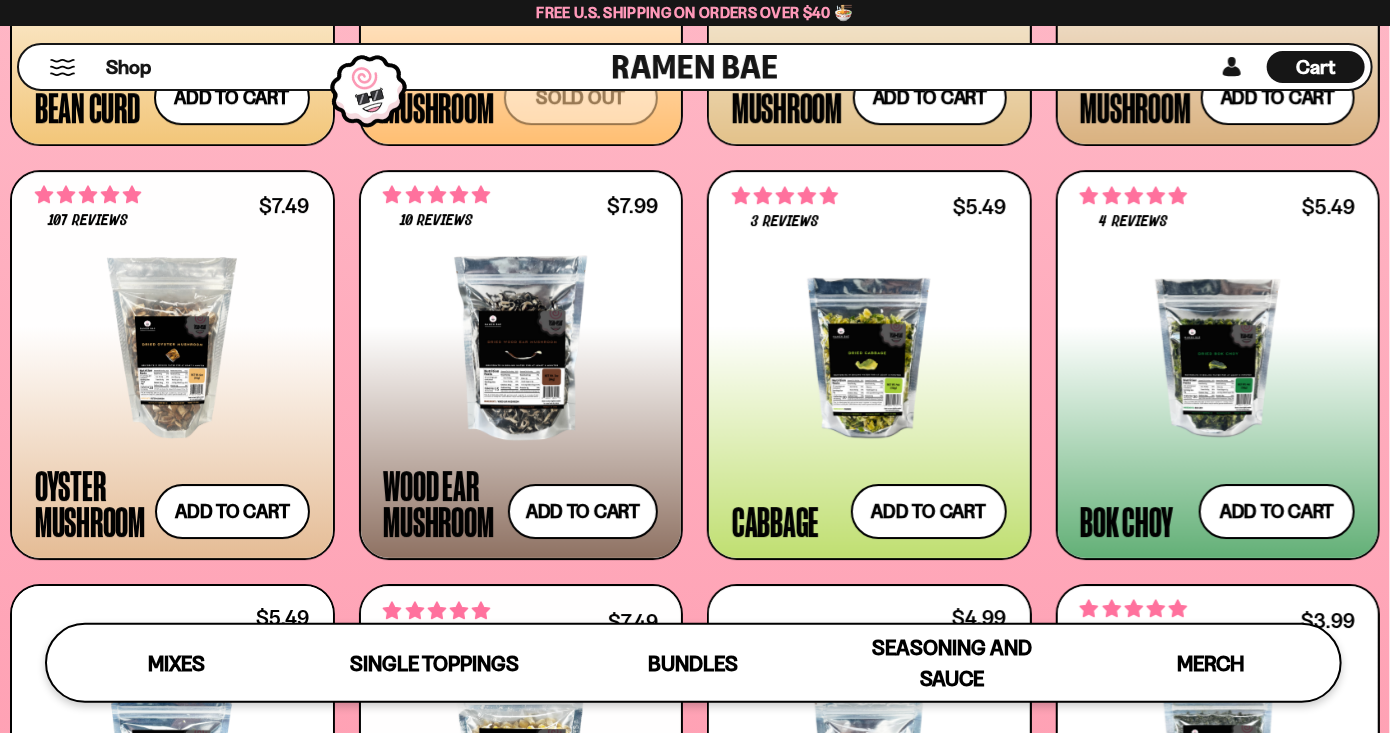 scroll, scrollTop: 2962, scrollLeft: 0, axis: vertical 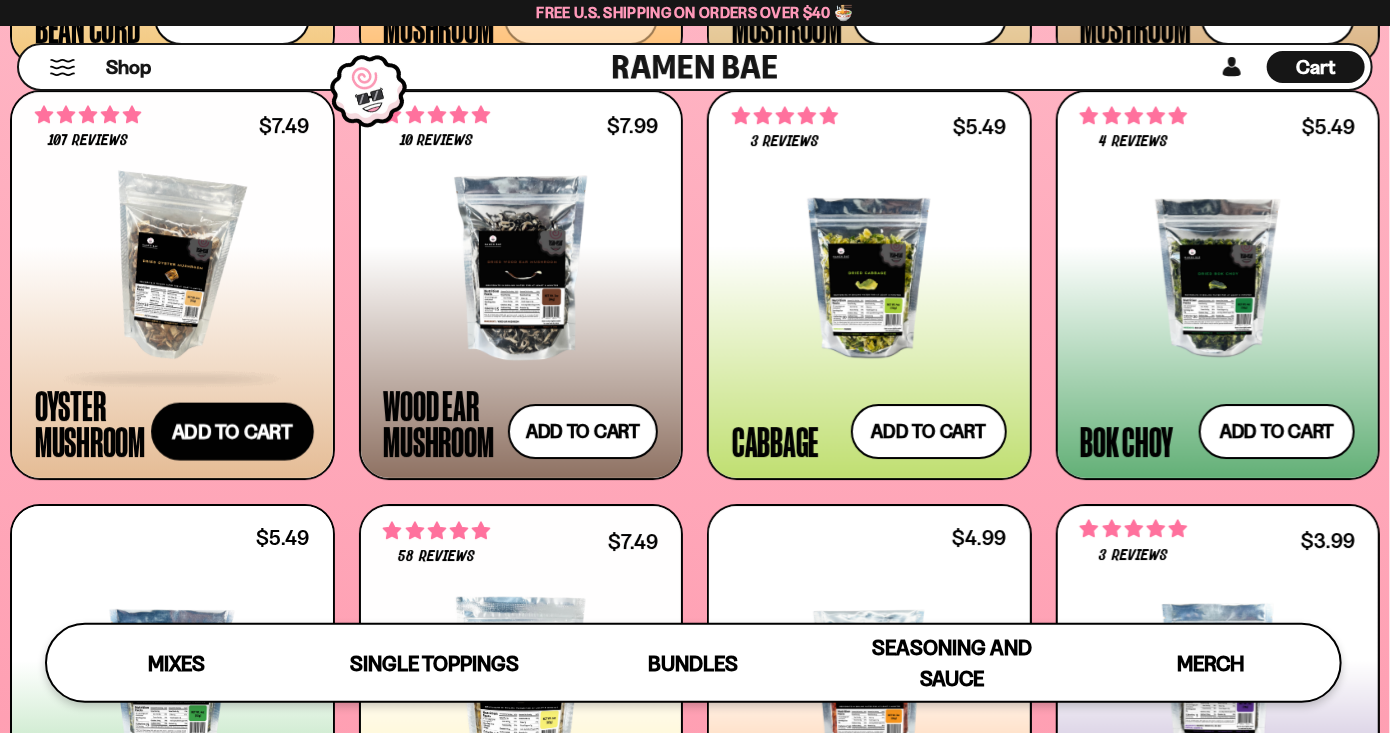 click on "Add to cart
Add
—
Regular price
$7.49
Regular price
Sale price
$7.49
Unit price
/
per" at bounding box center [232, 432] 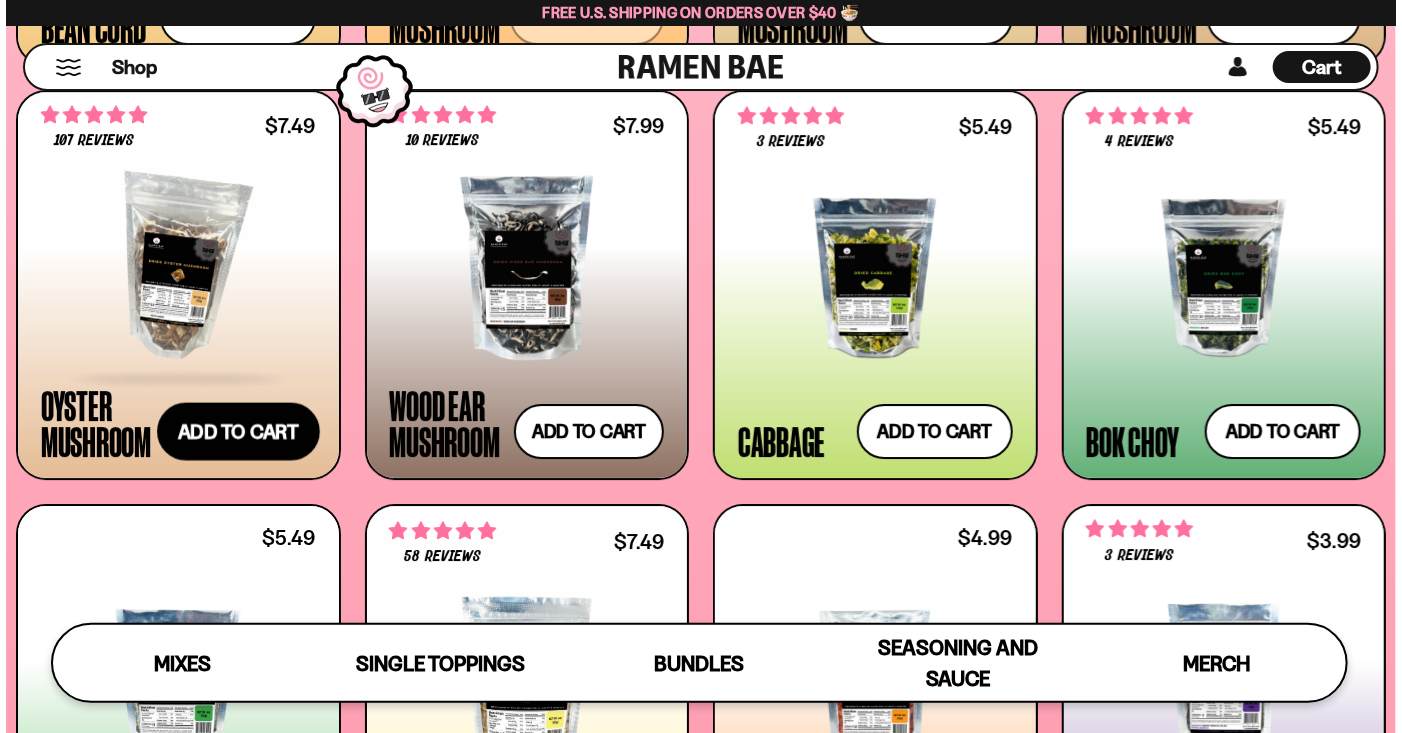 scroll, scrollTop: 2979, scrollLeft: 0, axis: vertical 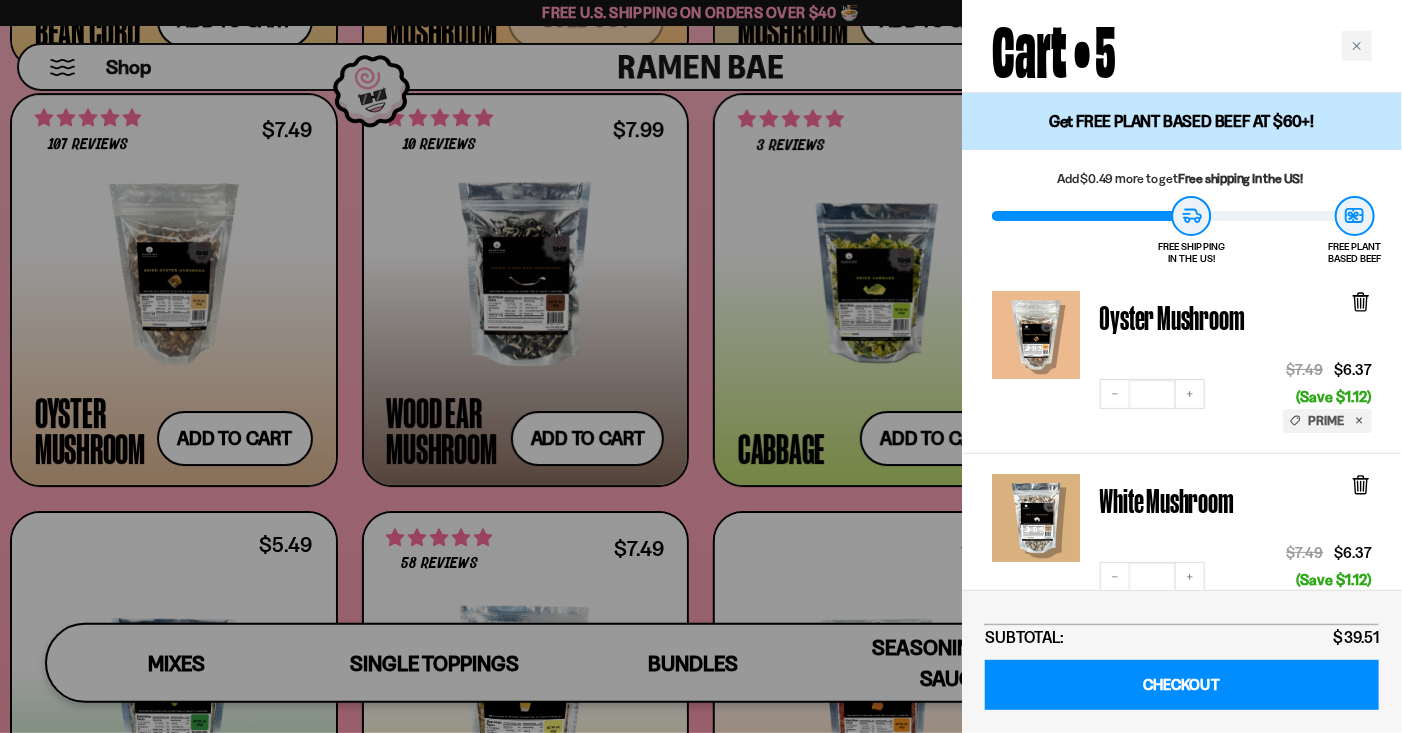 click at bounding box center (701, 366) 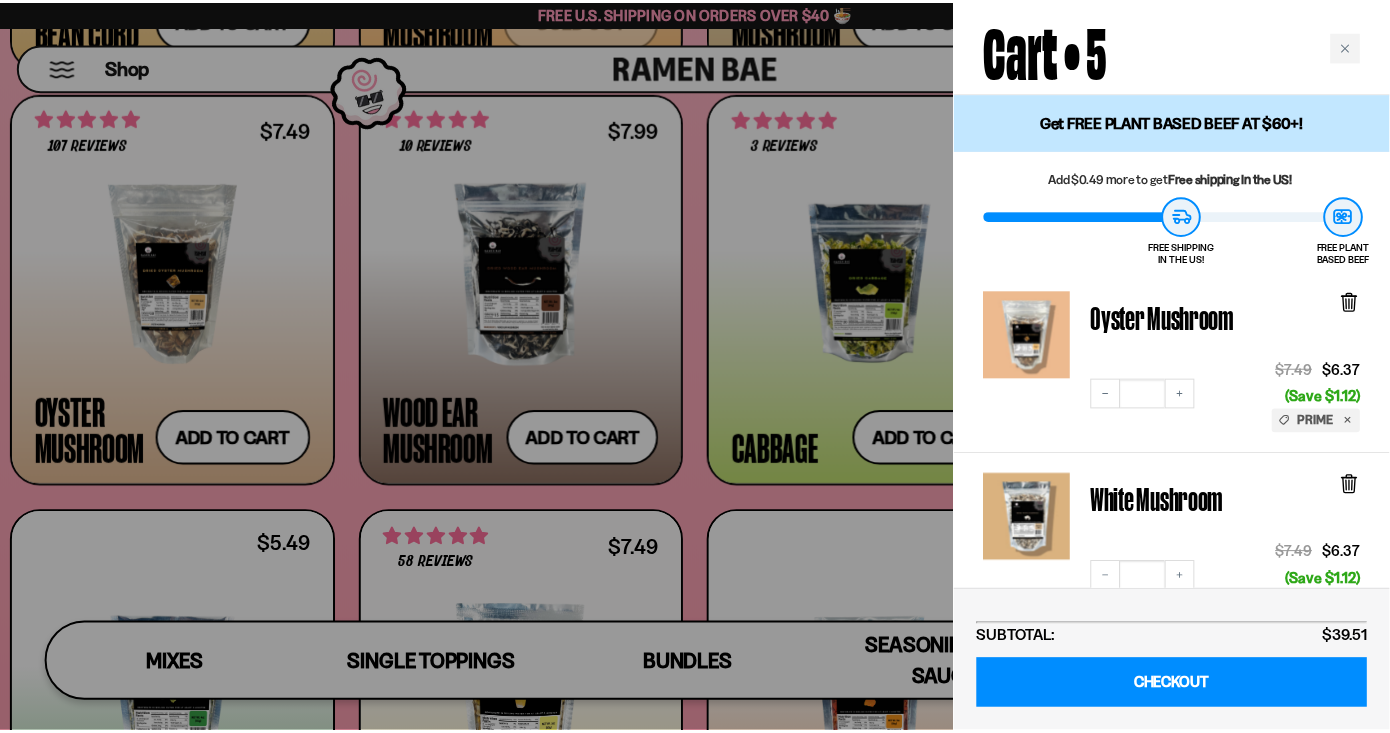 scroll, scrollTop: 2962, scrollLeft: 0, axis: vertical 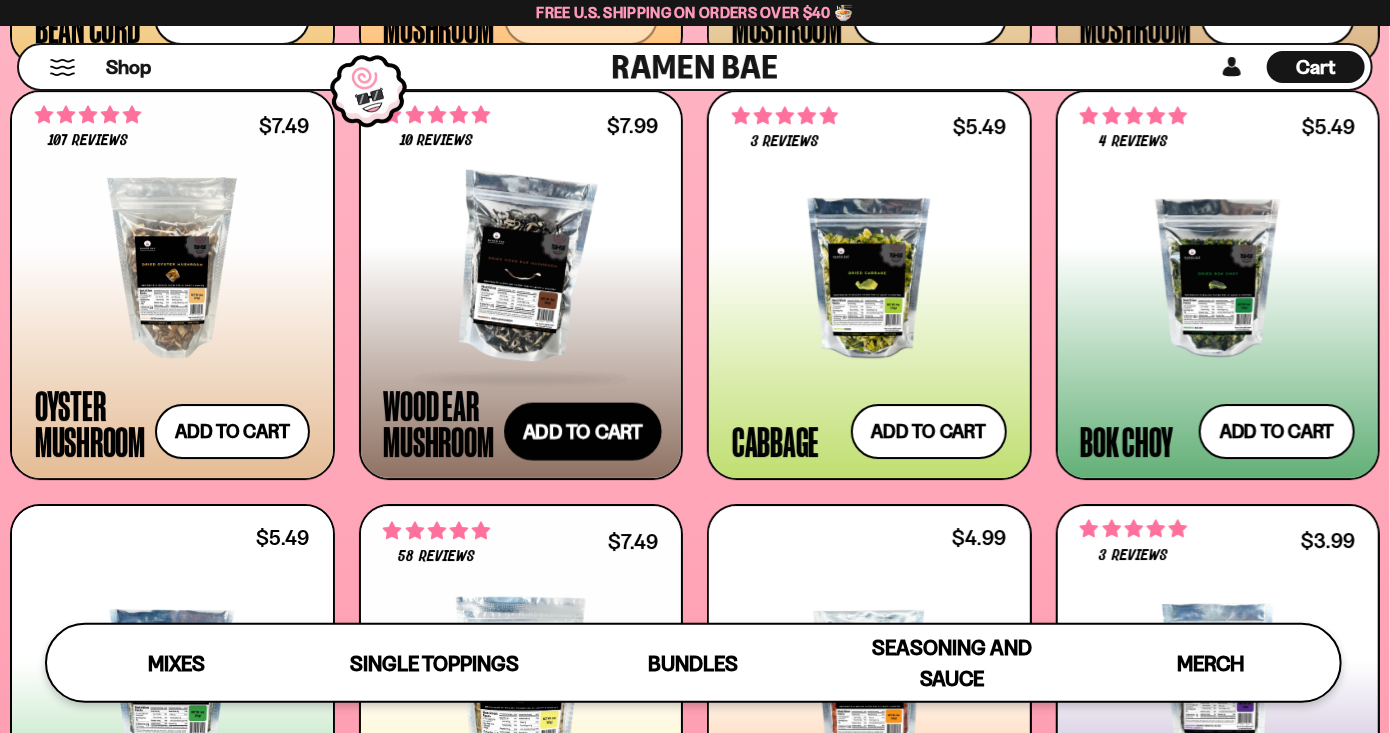 click on "Add to cart
Add
—
Regular price
$7.99
Regular price
Sale price
$7.99
Unit price
/
per" at bounding box center [583, 432] 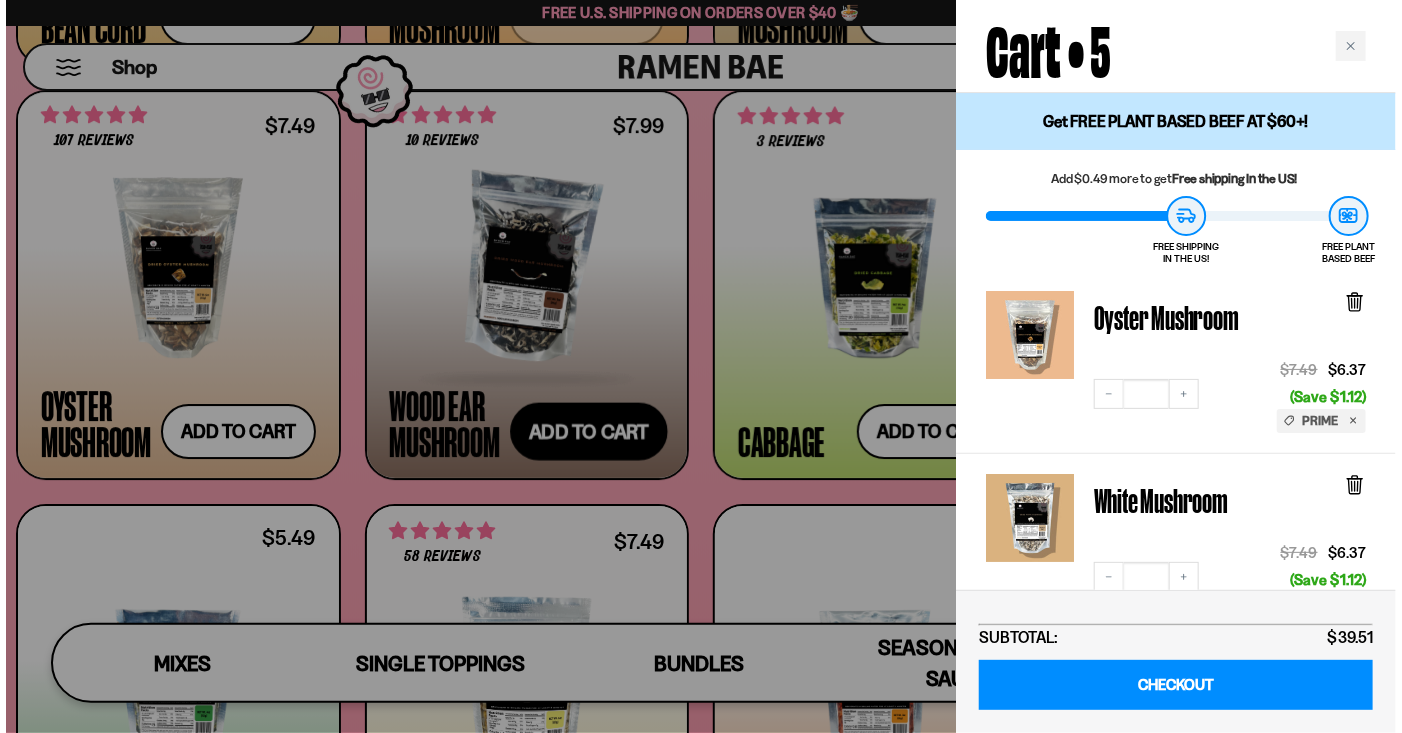 scroll, scrollTop: 2979, scrollLeft: 0, axis: vertical 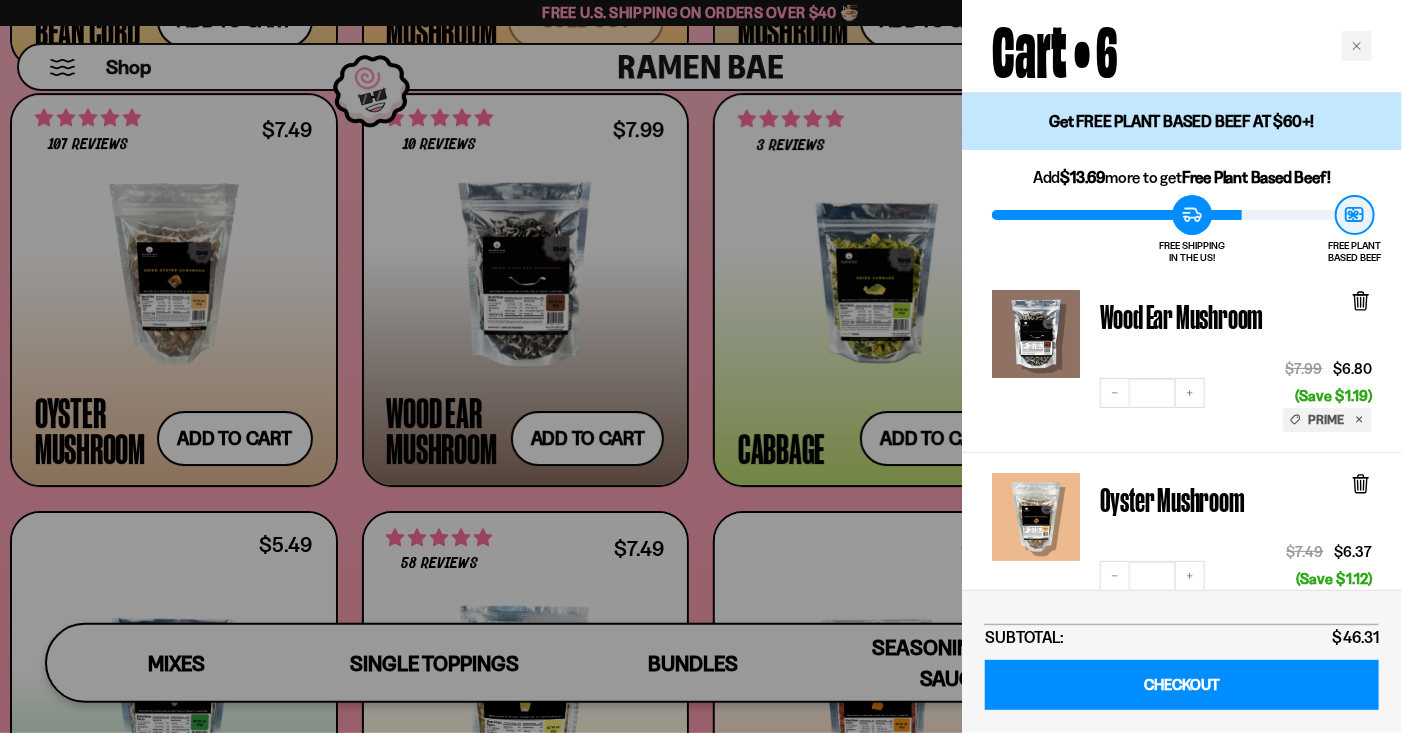 click at bounding box center [701, 366] 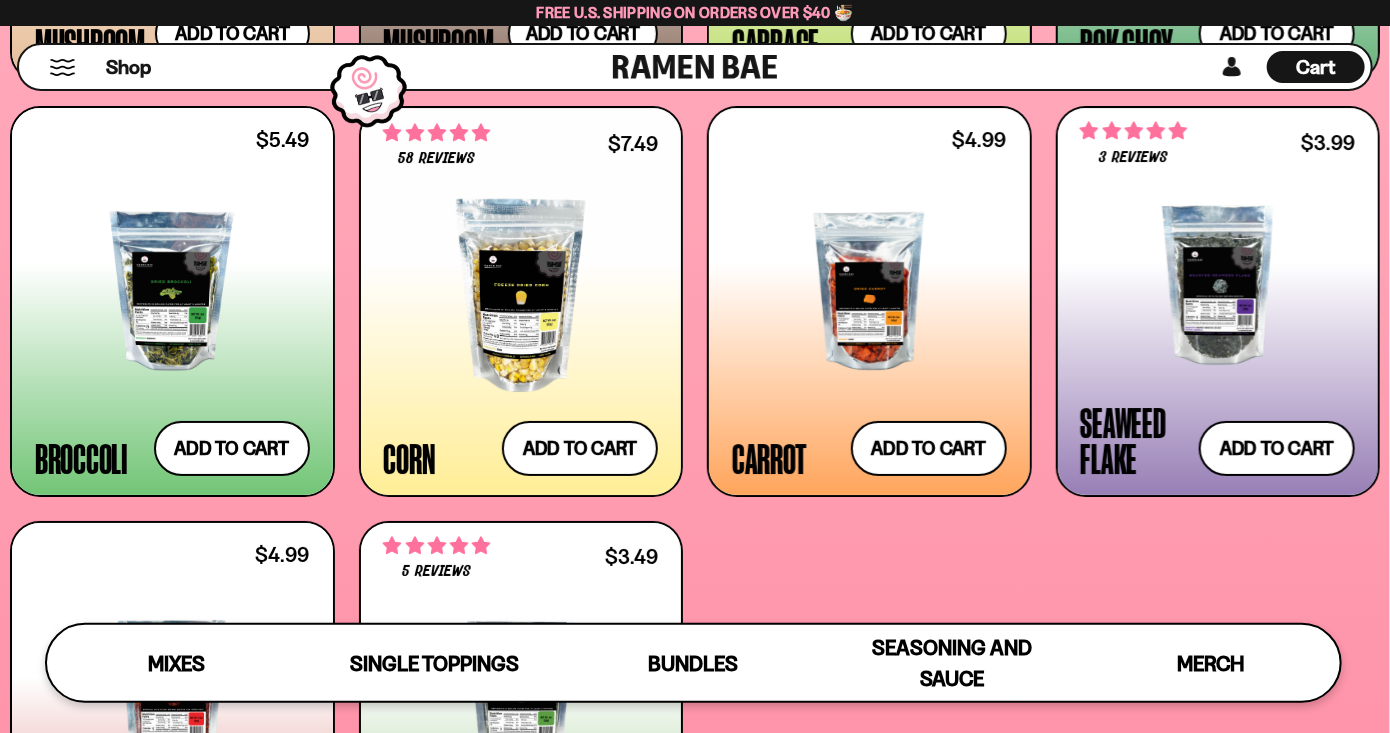 scroll, scrollTop: 3362, scrollLeft: 0, axis: vertical 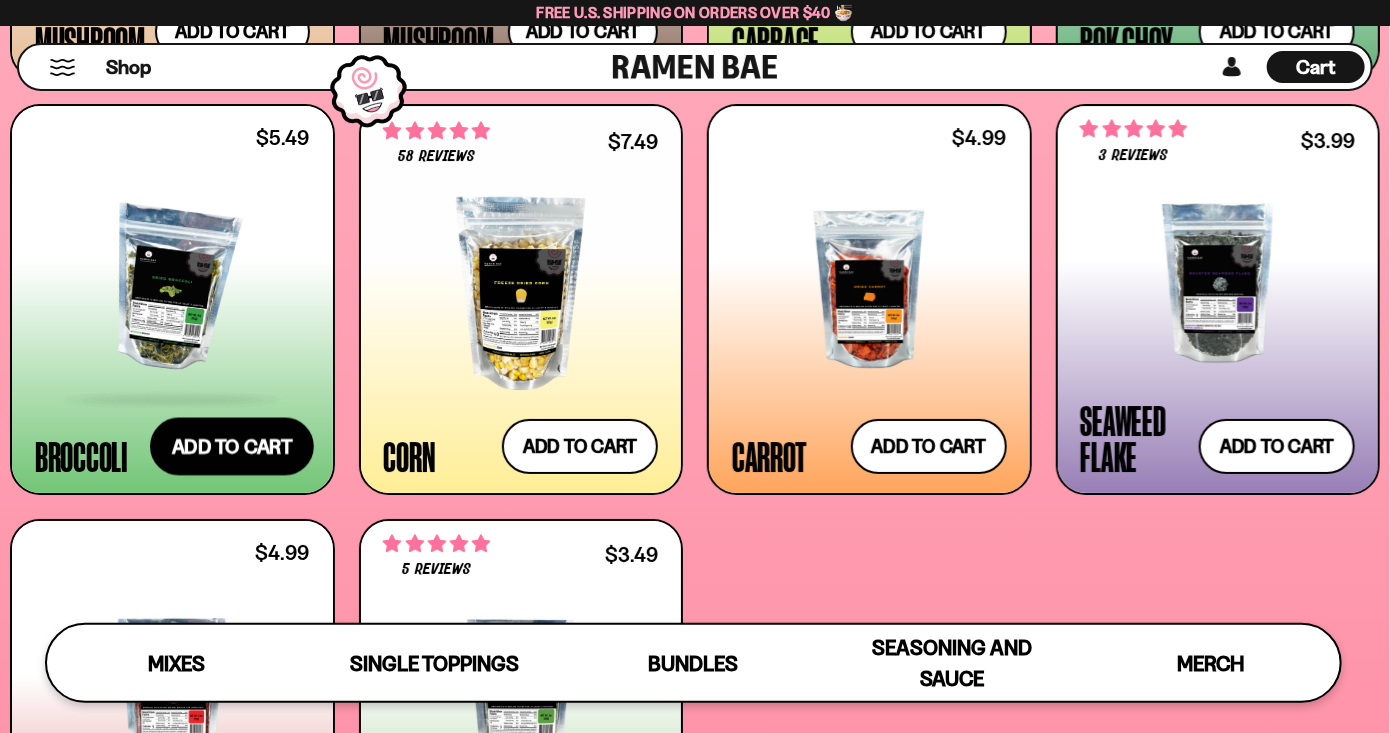 click on "Add to cart
Add
—
Regular price
$5.49
Regular price
Sale price
$5.49
Unit price
/
per" at bounding box center (232, 447) 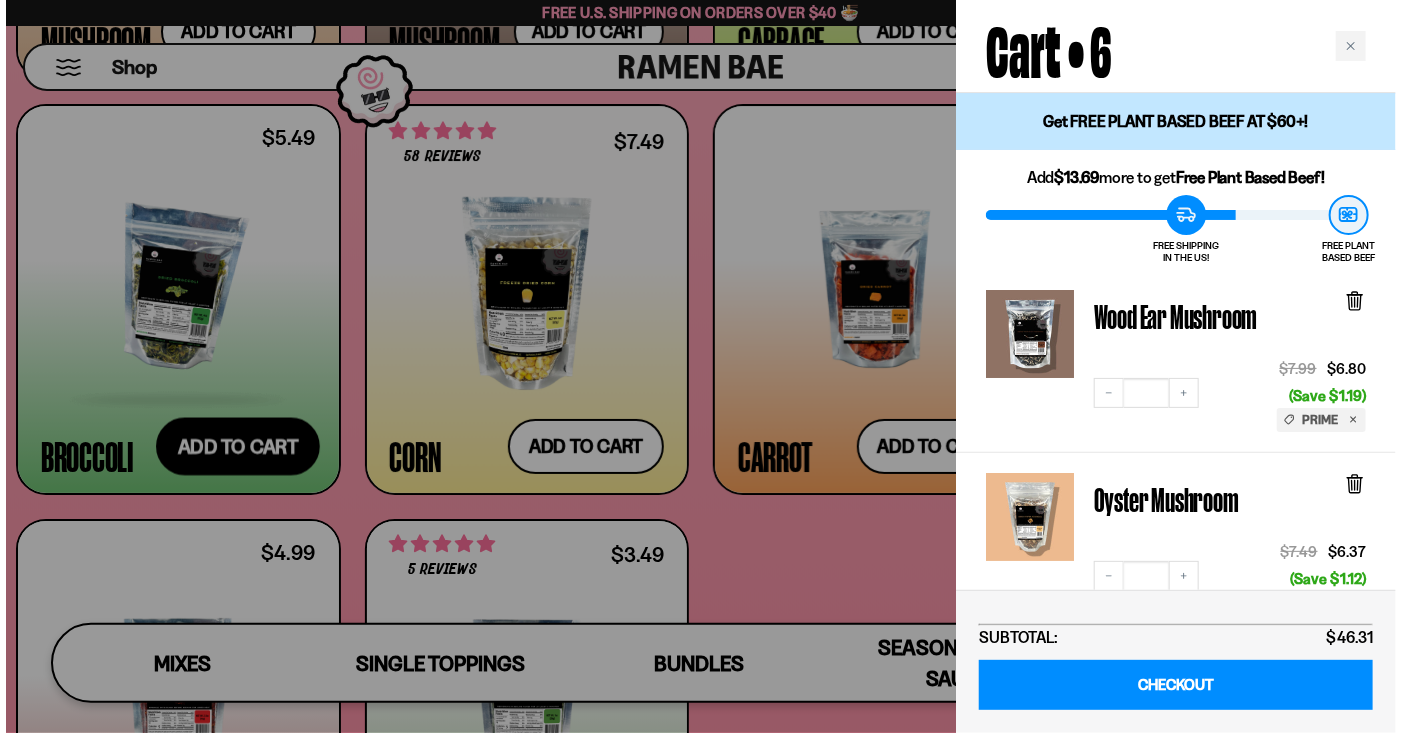 scroll, scrollTop: 3382, scrollLeft: 0, axis: vertical 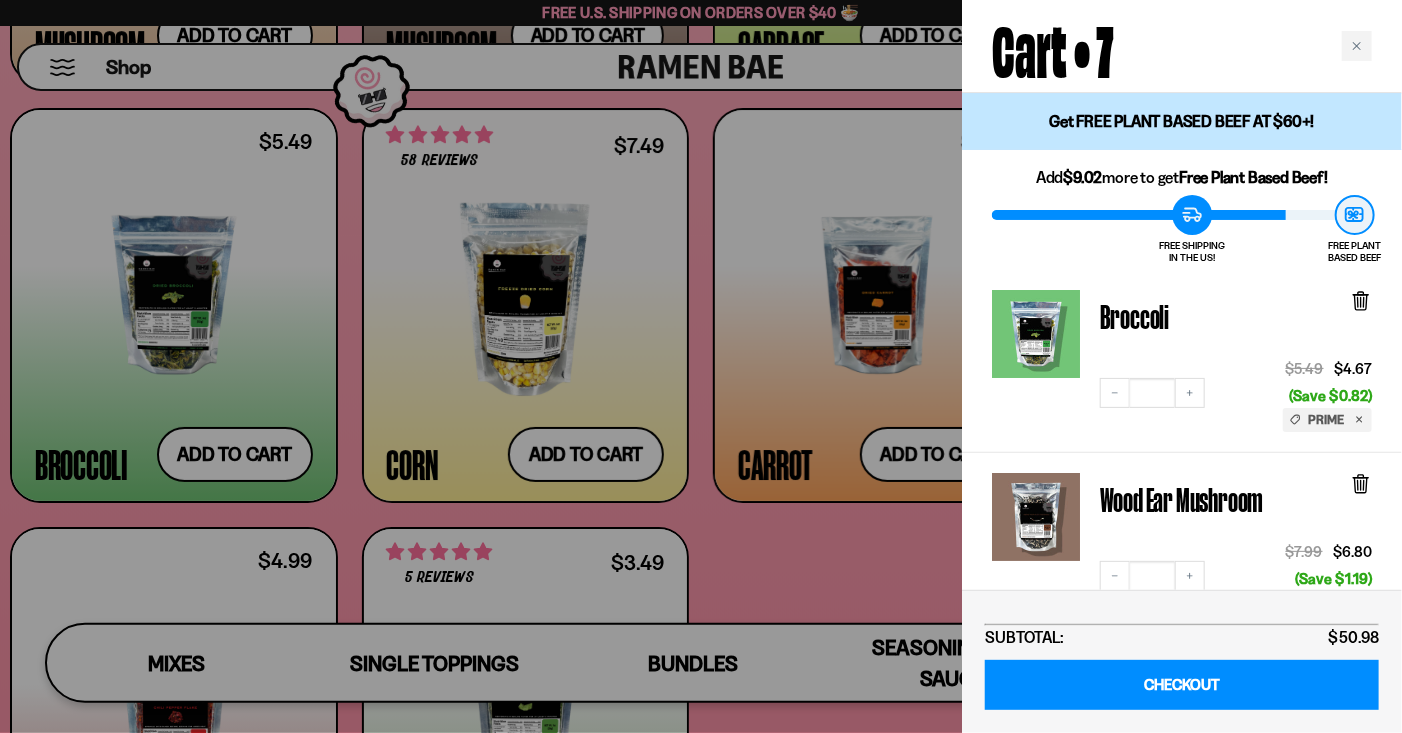 click at bounding box center [701, 366] 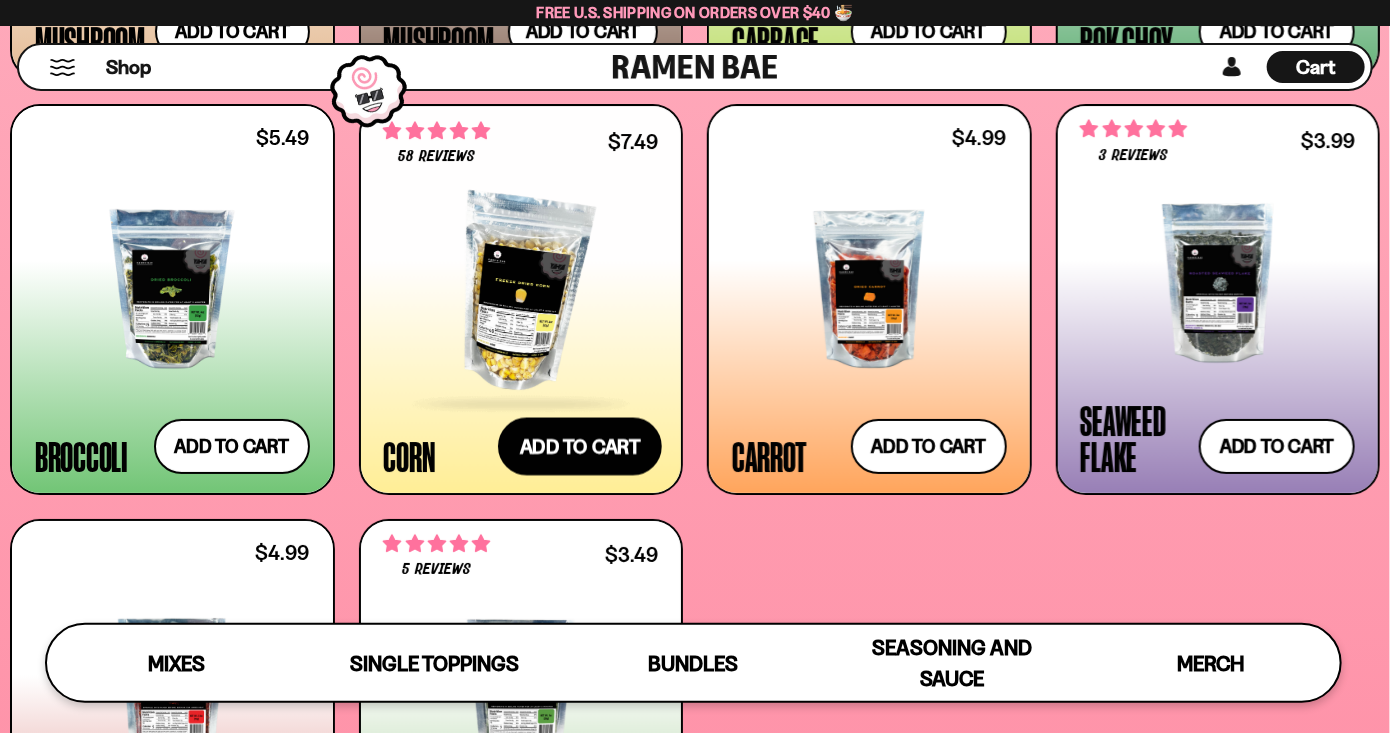 click on "Add to cart
Add
—
Regular price
$7.49
Regular price
Sale price
$7.49
Unit price
/
per" at bounding box center (580, 447) 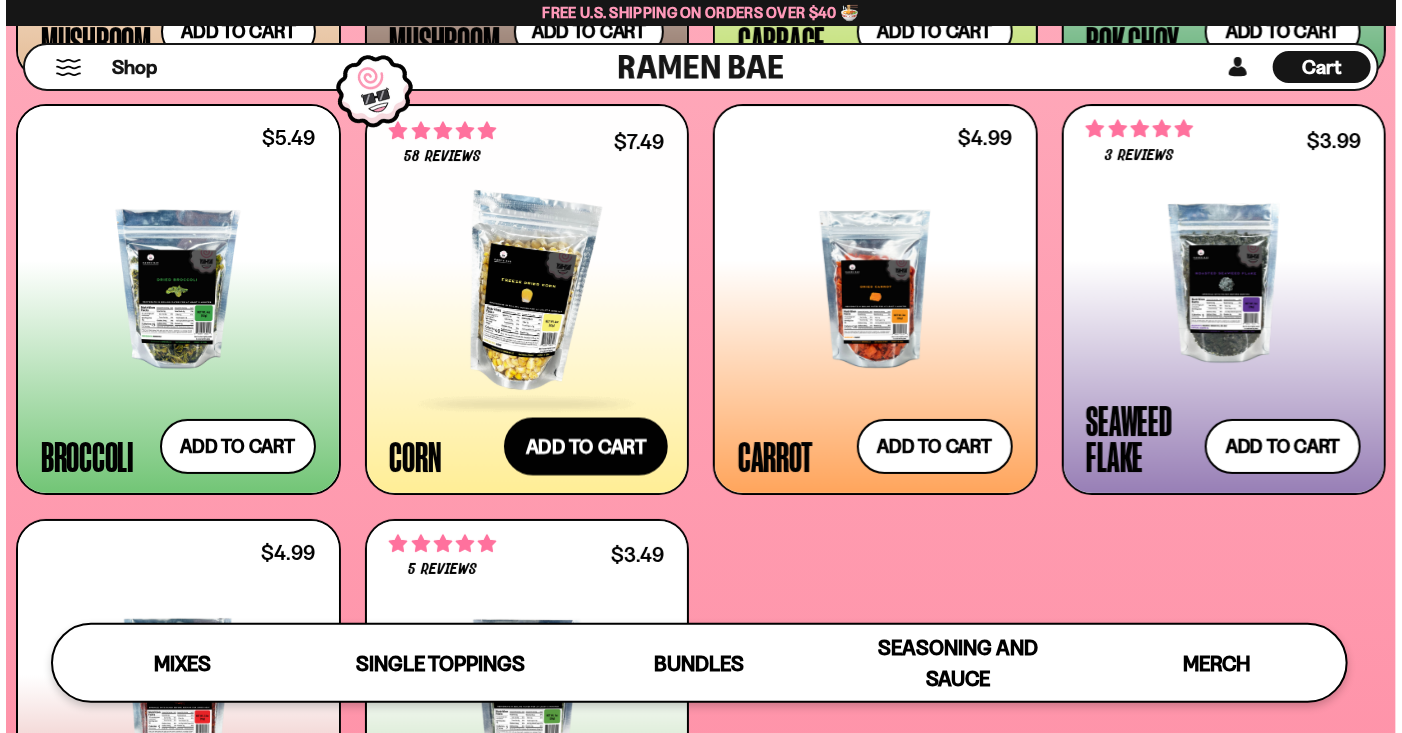 scroll, scrollTop: 3382, scrollLeft: 0, axis: vertical 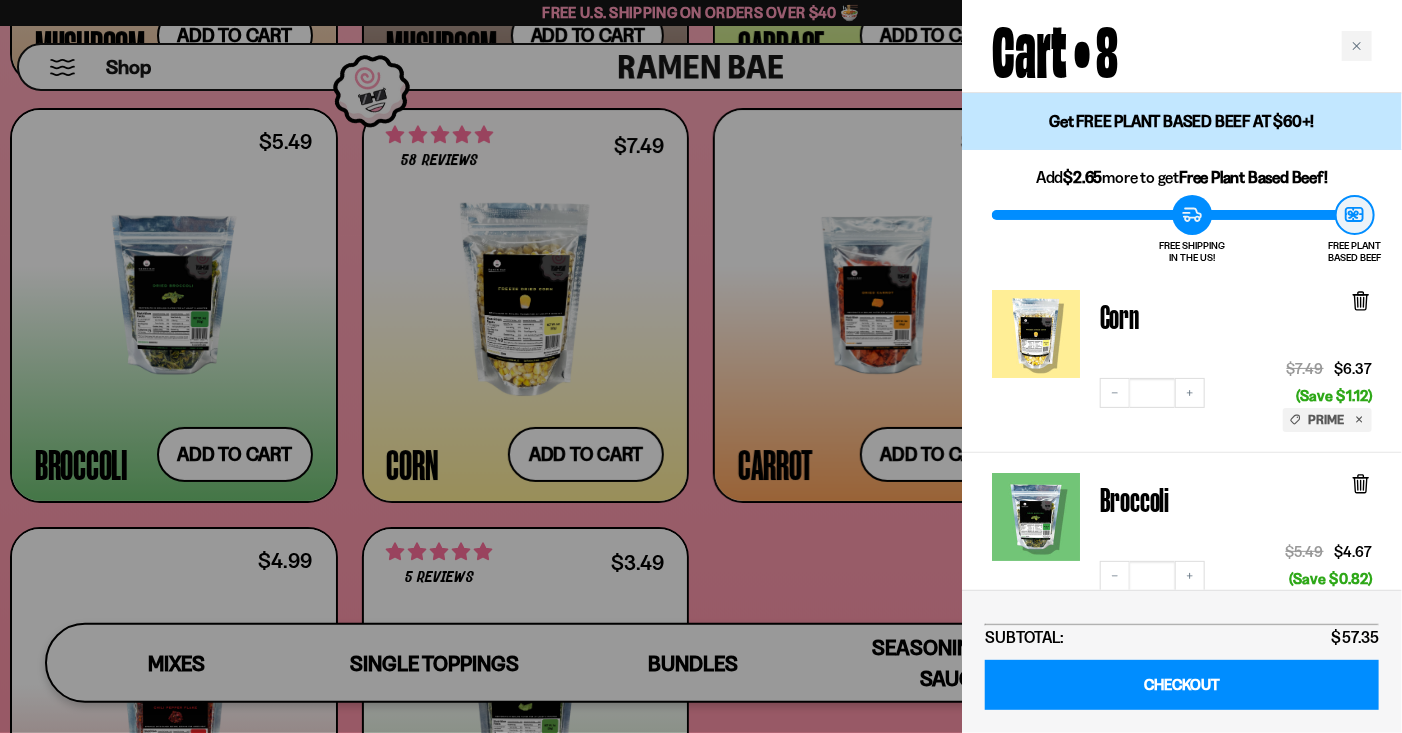 click at bounding box center [701, 366] 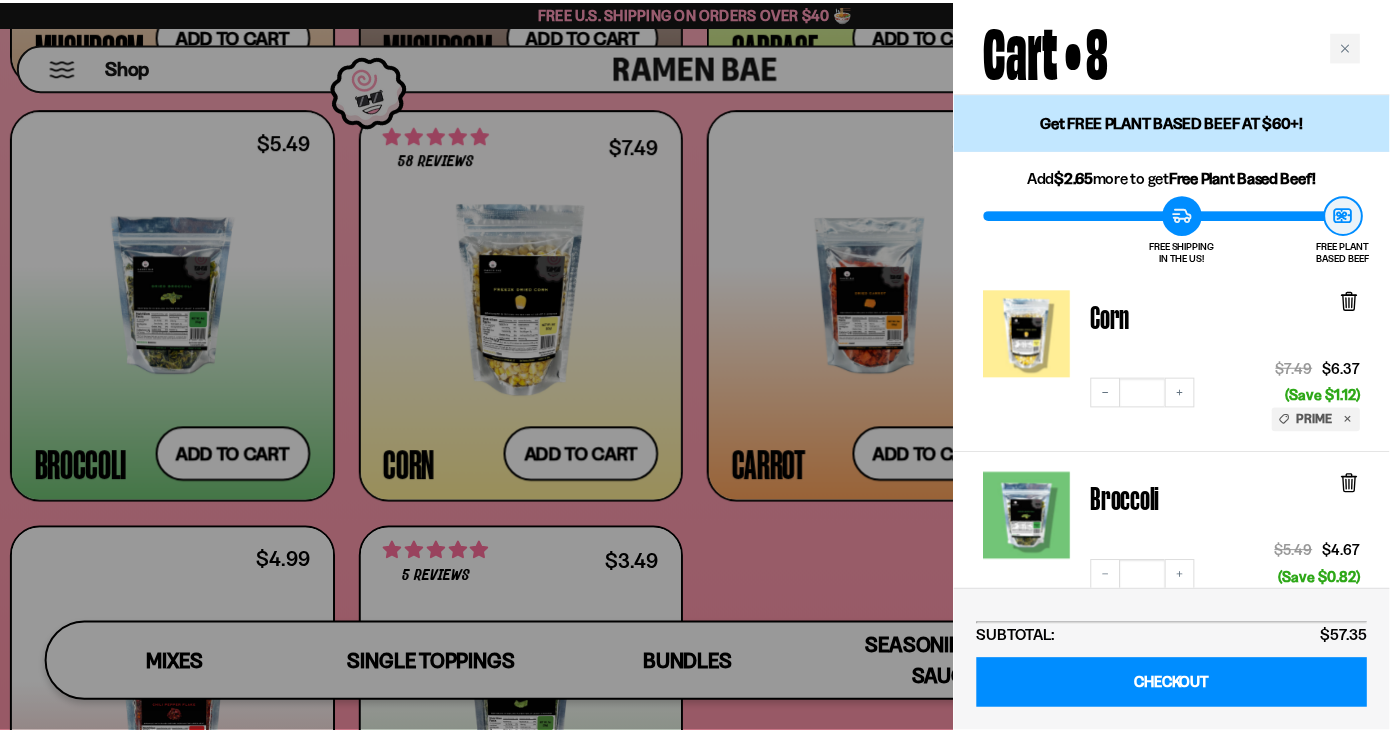 scroll, scrollTop: 3362, scrollLeft: 0, axis: vertical 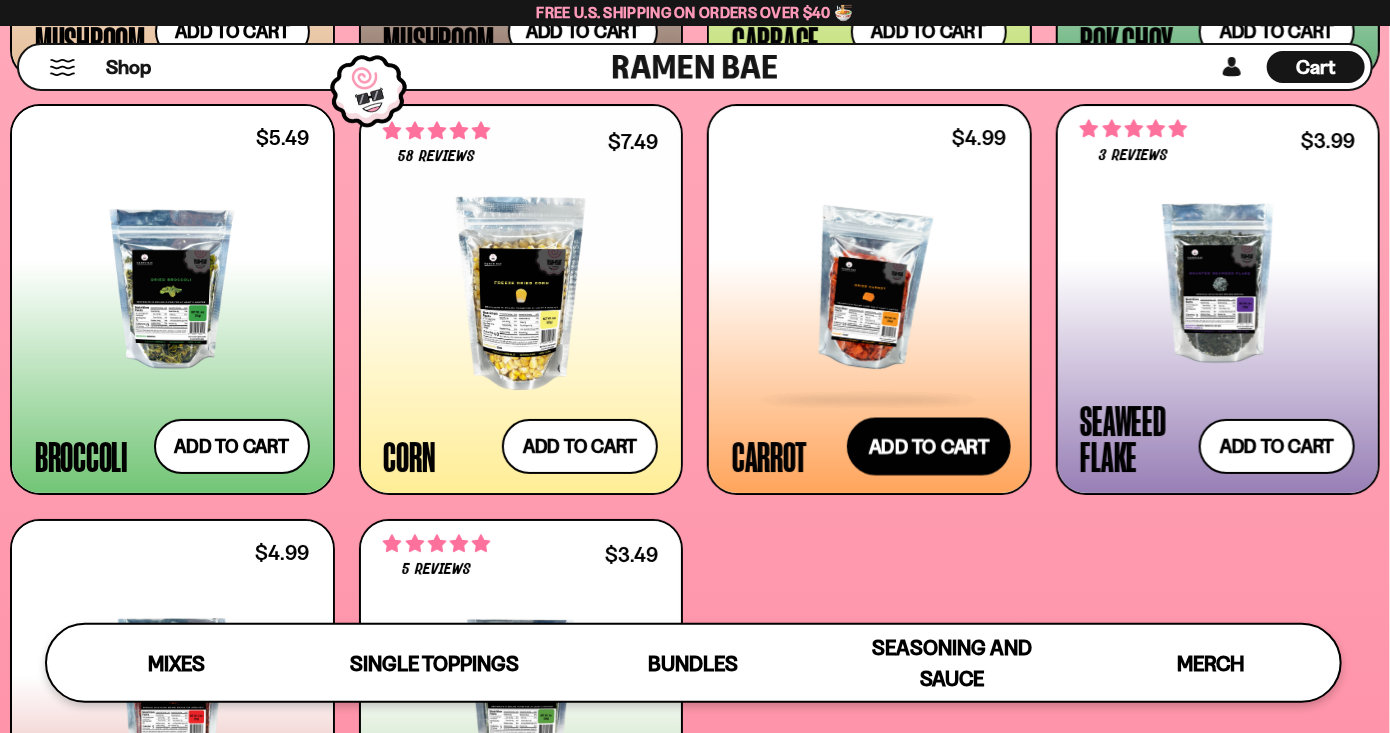 click on "Add to cart
Add
—
Regular price
$4.99
Regular price
Sale price
$4.99
Unit price
/
per" at bounding box center (929, 447) 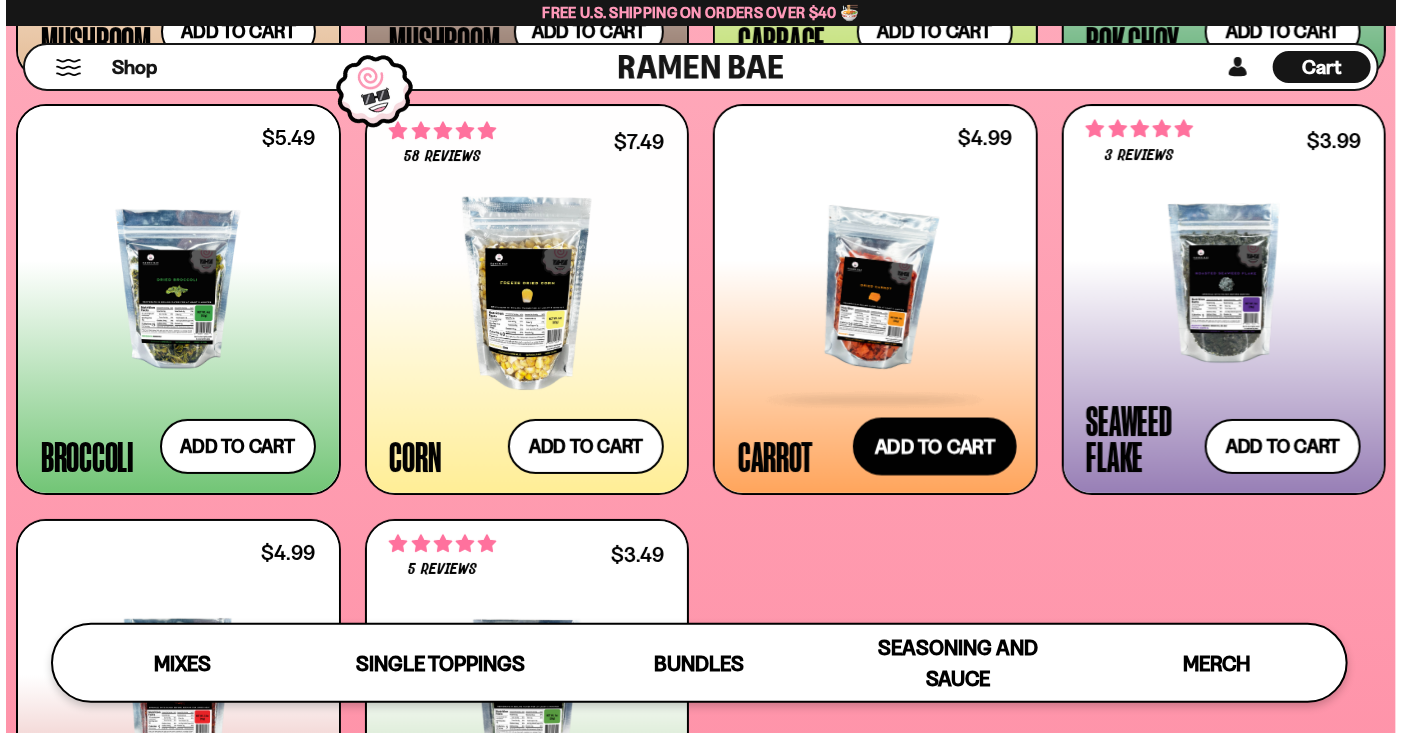 scroll, scrollTop: 3382, scrollLeft: 0, axis: vertical 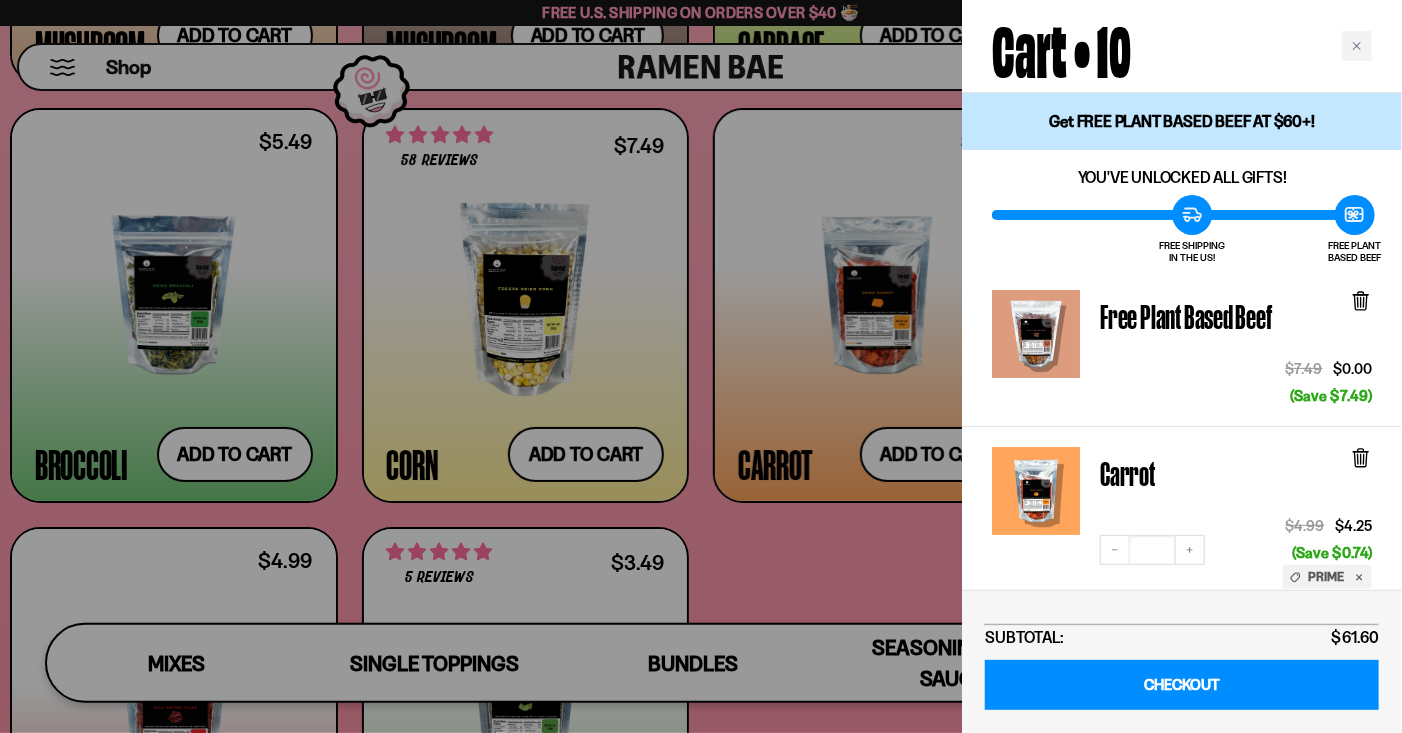 click at bounding box center (701, 366) 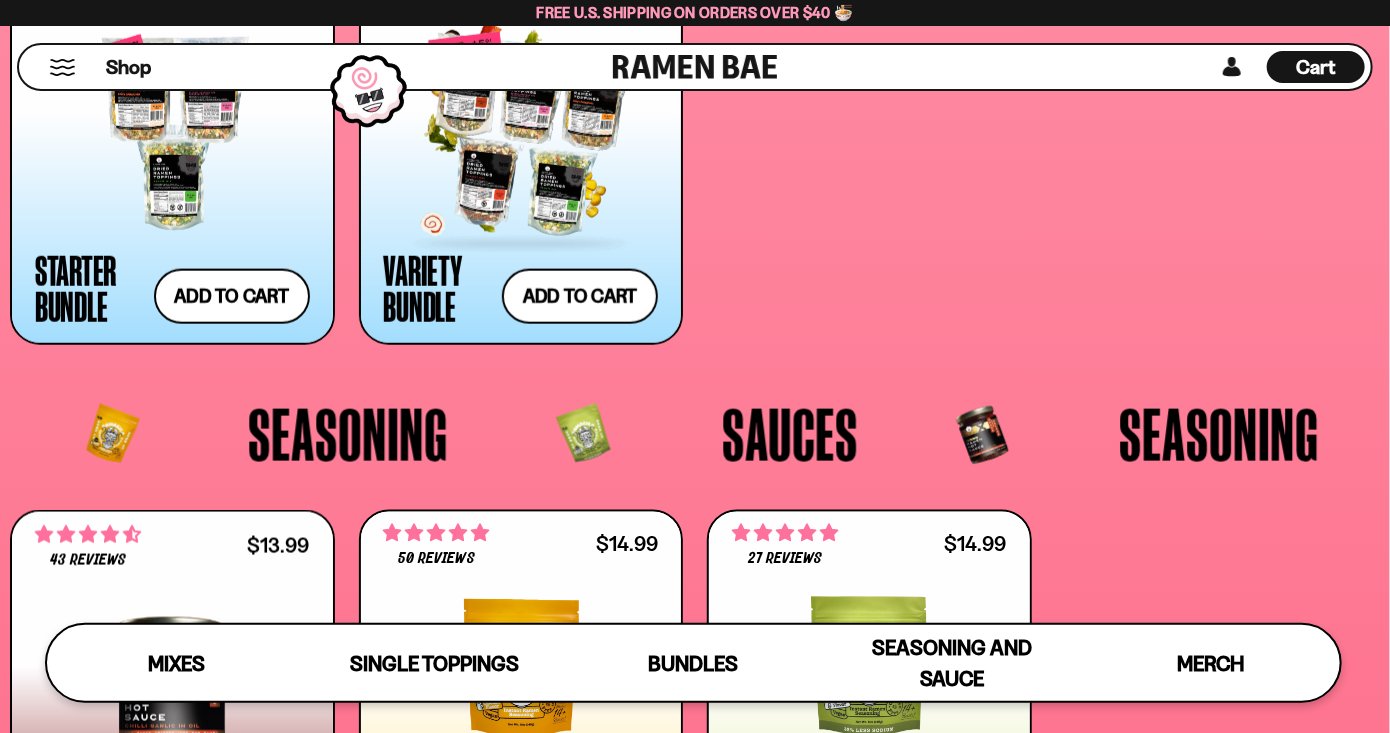 scroll, scrollTop: 4402, scrollLeft: 0, axis: vertical 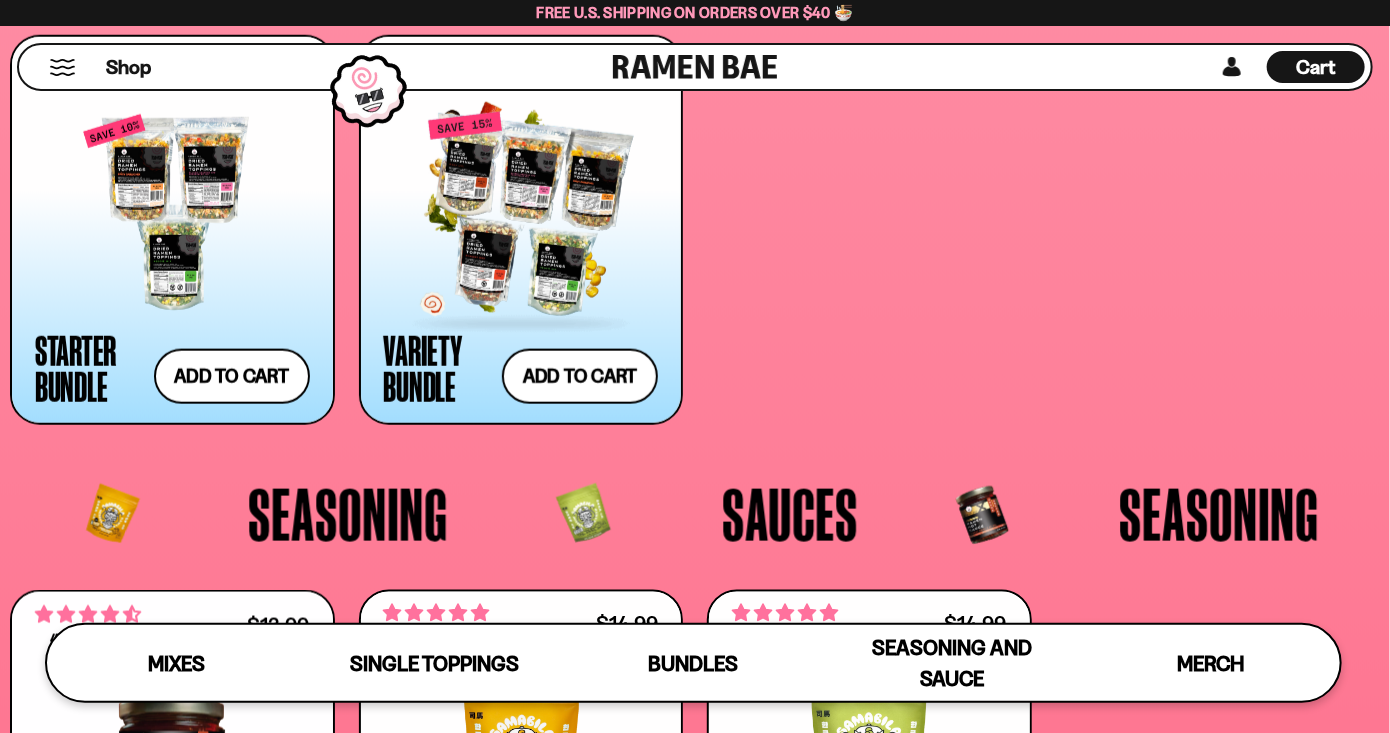 click at bounding box center [521, 213] 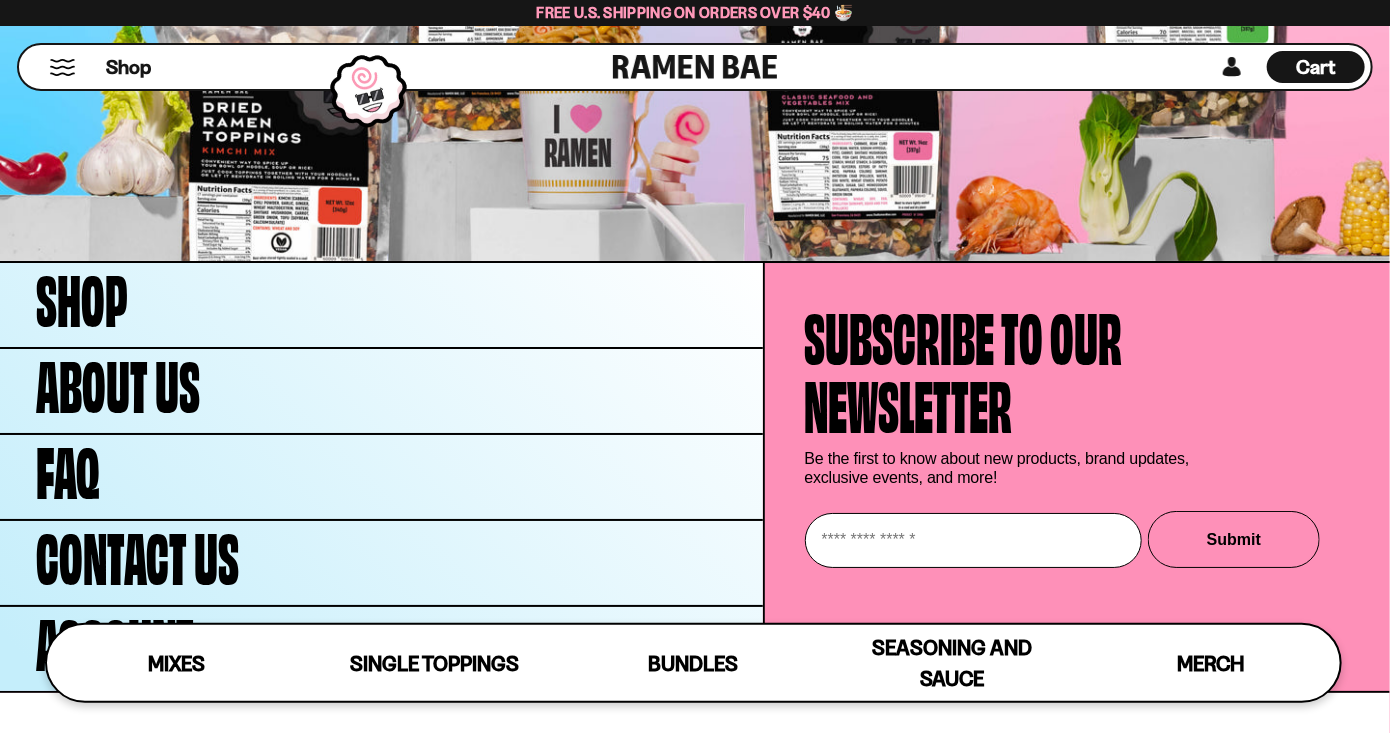 scroll, scrollTop: 6643, scrollLeft: 0, axis: vertical 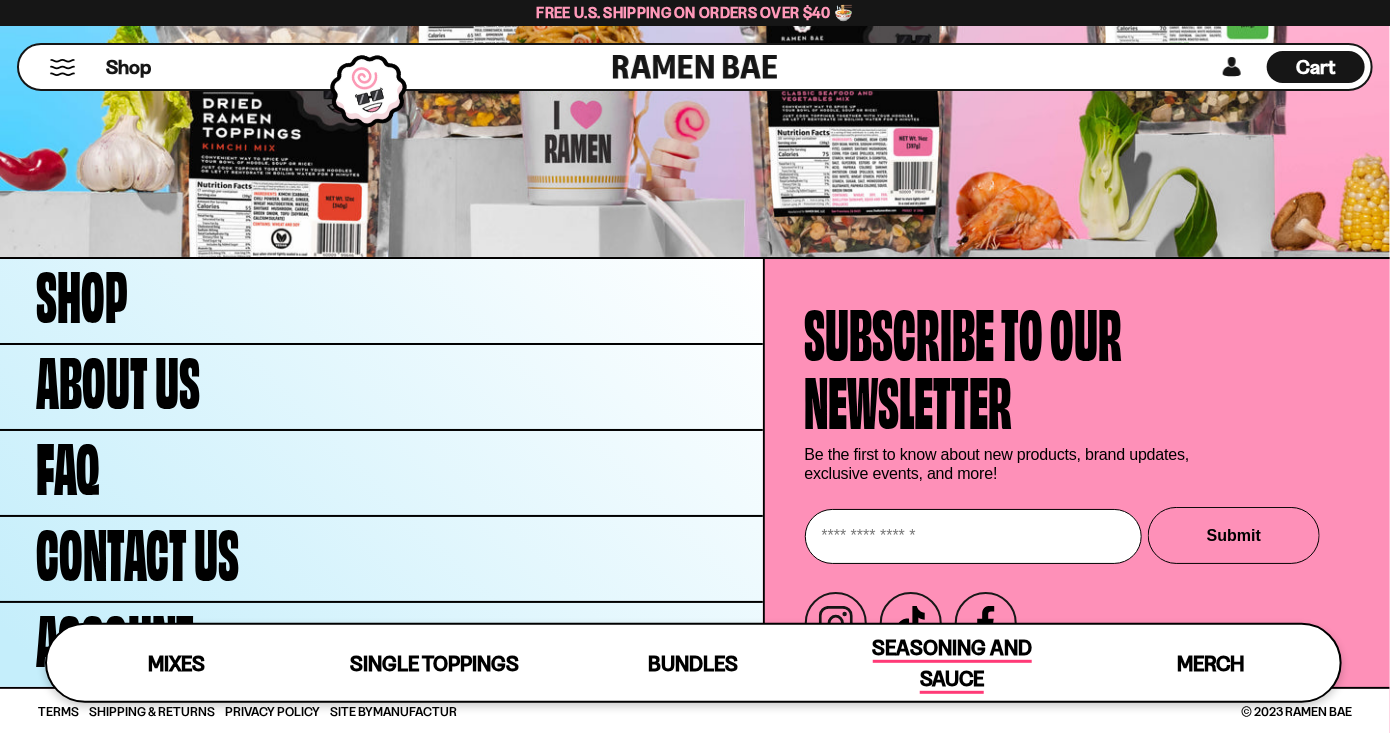 click on "Seasoning and Sauce" at bounding box center [952, 664] 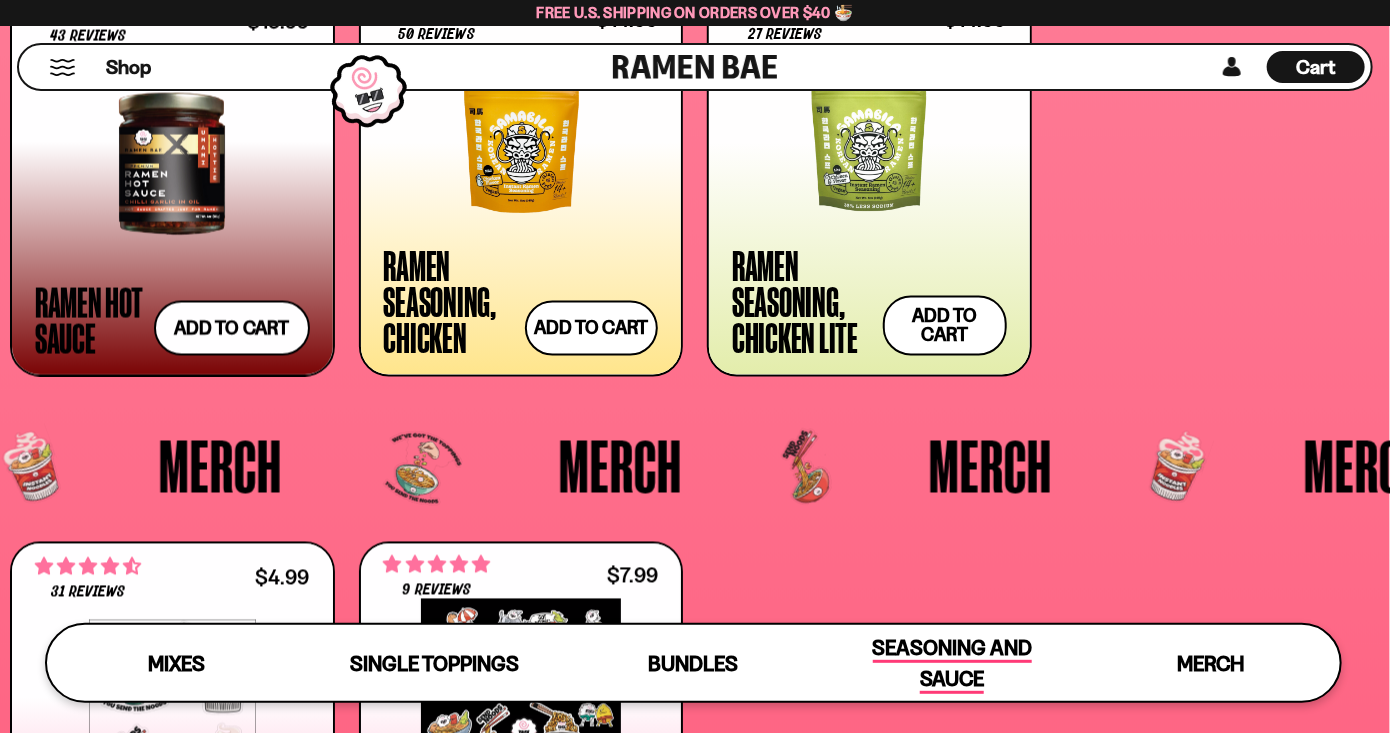 scroll, scrollTop: 4973, scrollLeft: 0, axis: vertical 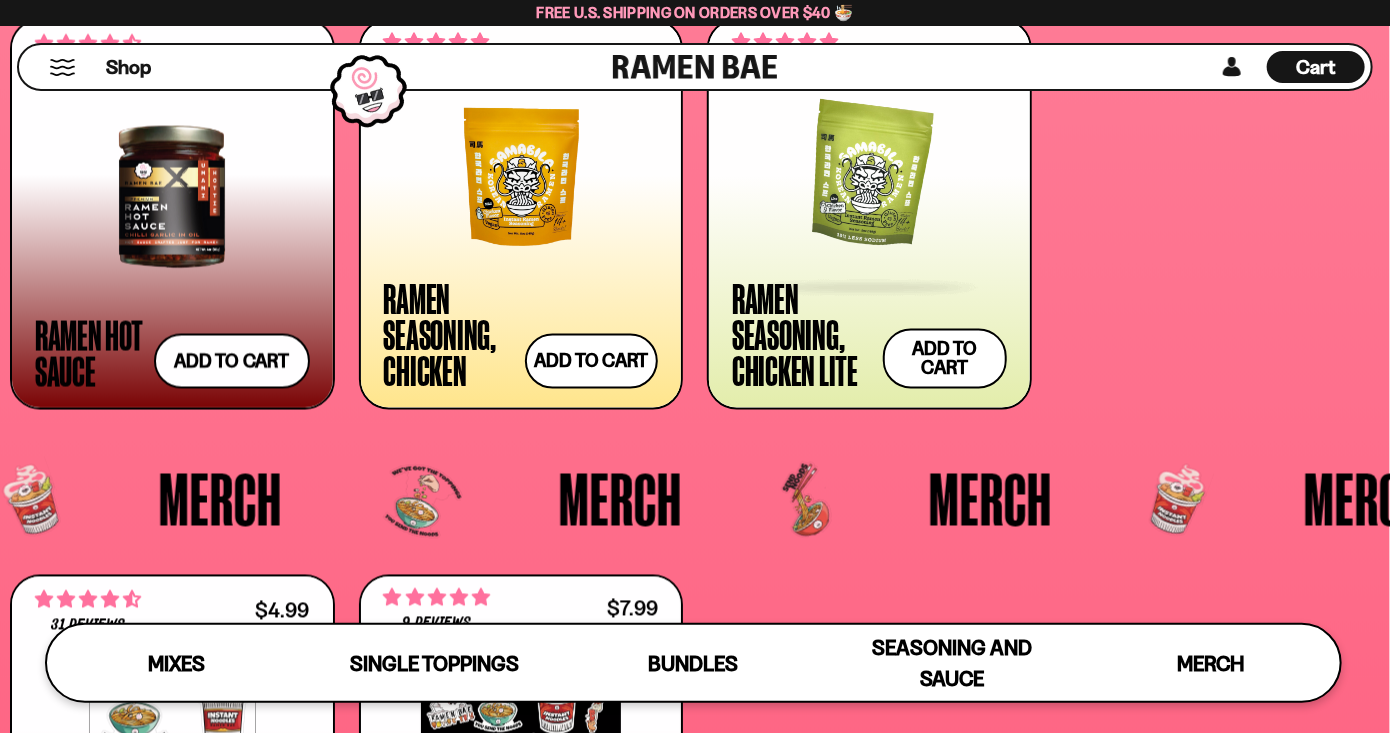 click at bounding box center (869, 177) 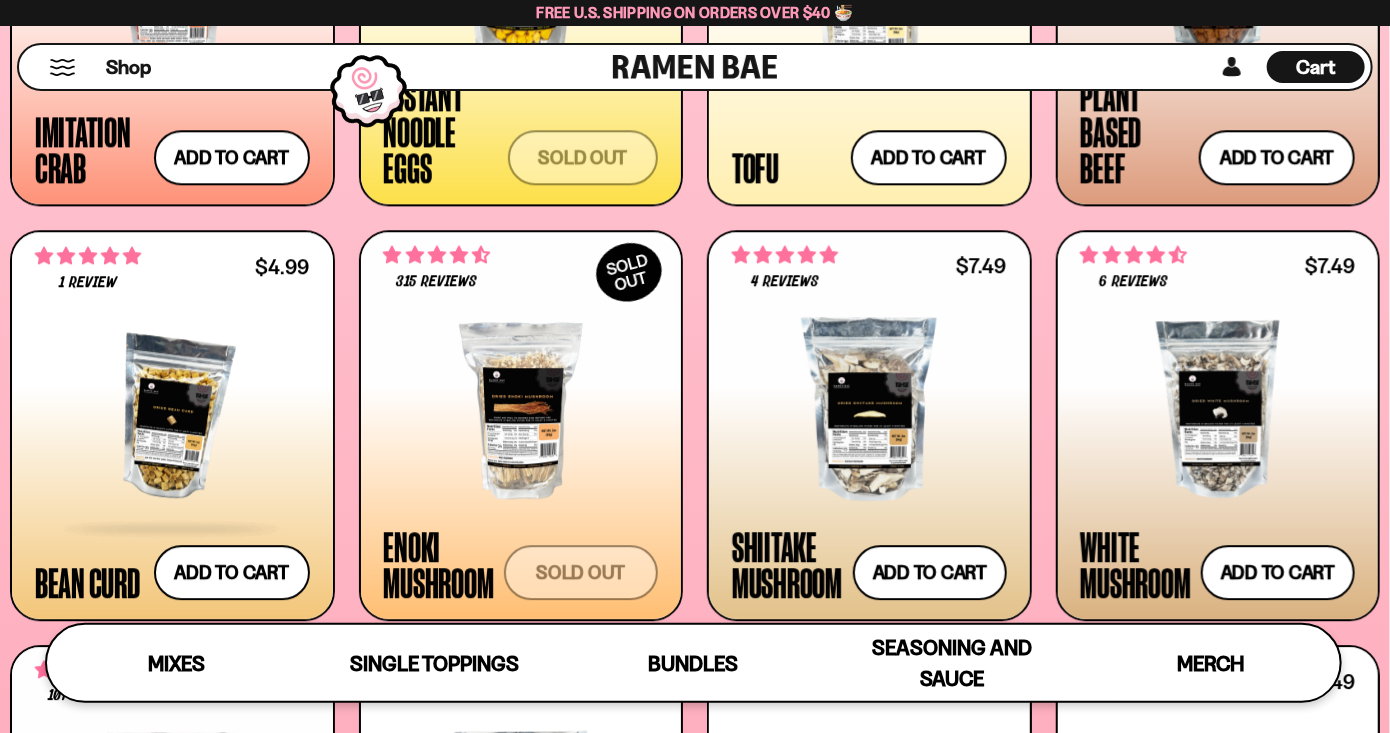 scroll, scrollTop: 2413, scrollLeft: 0, axis: vertical 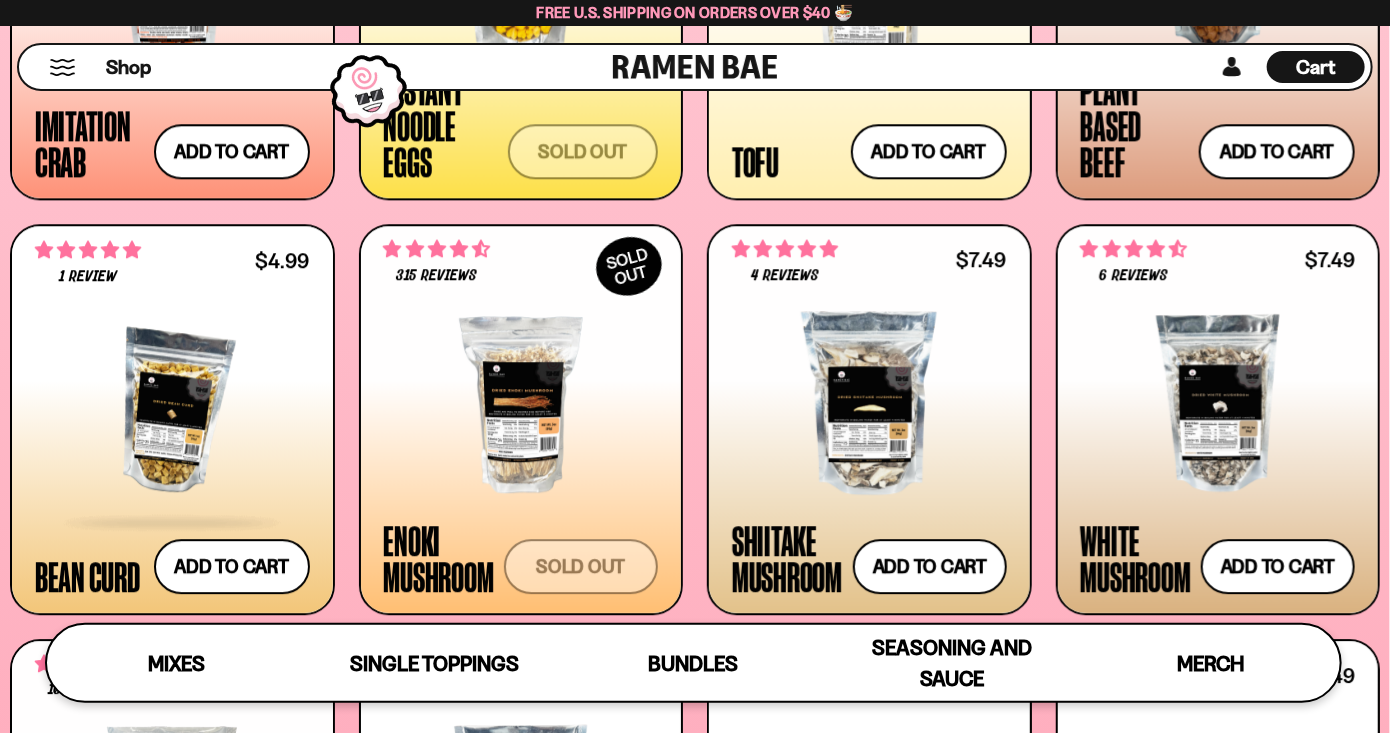 click at bounding box center (172, 412) 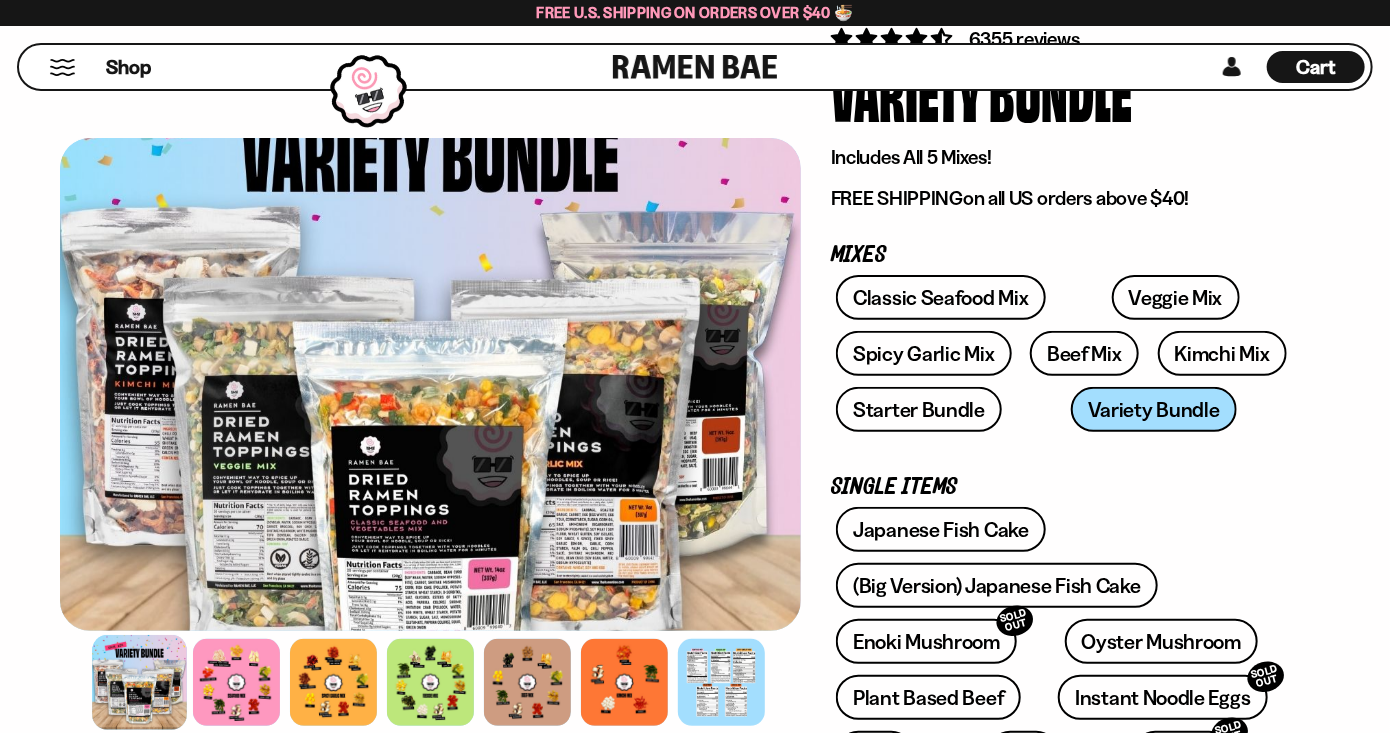 scroll, scrollTop: 160, scrollLeft: 0, axis: vertical 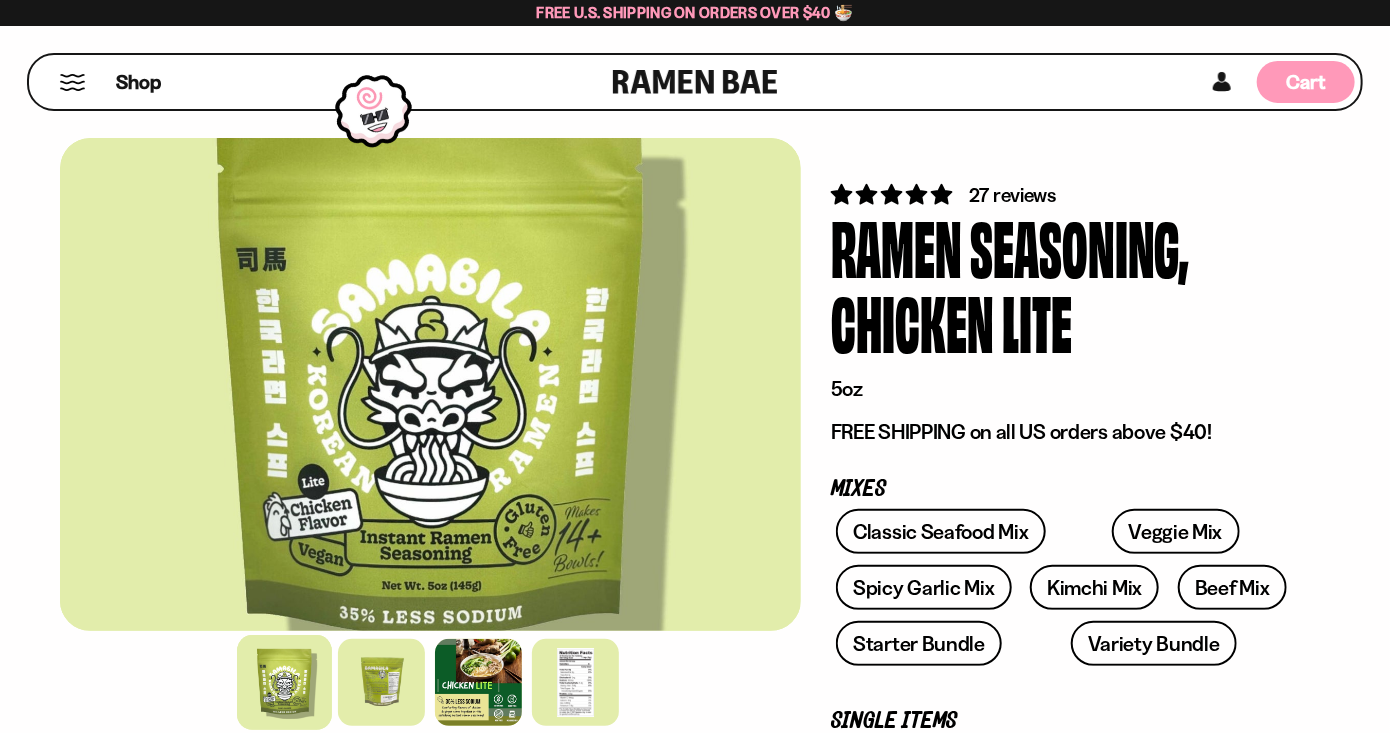 click on "Cart
D0381C2F-513E-4F90-8A41-6F0A75DCBAAA" at bounding box center (1306, 82) 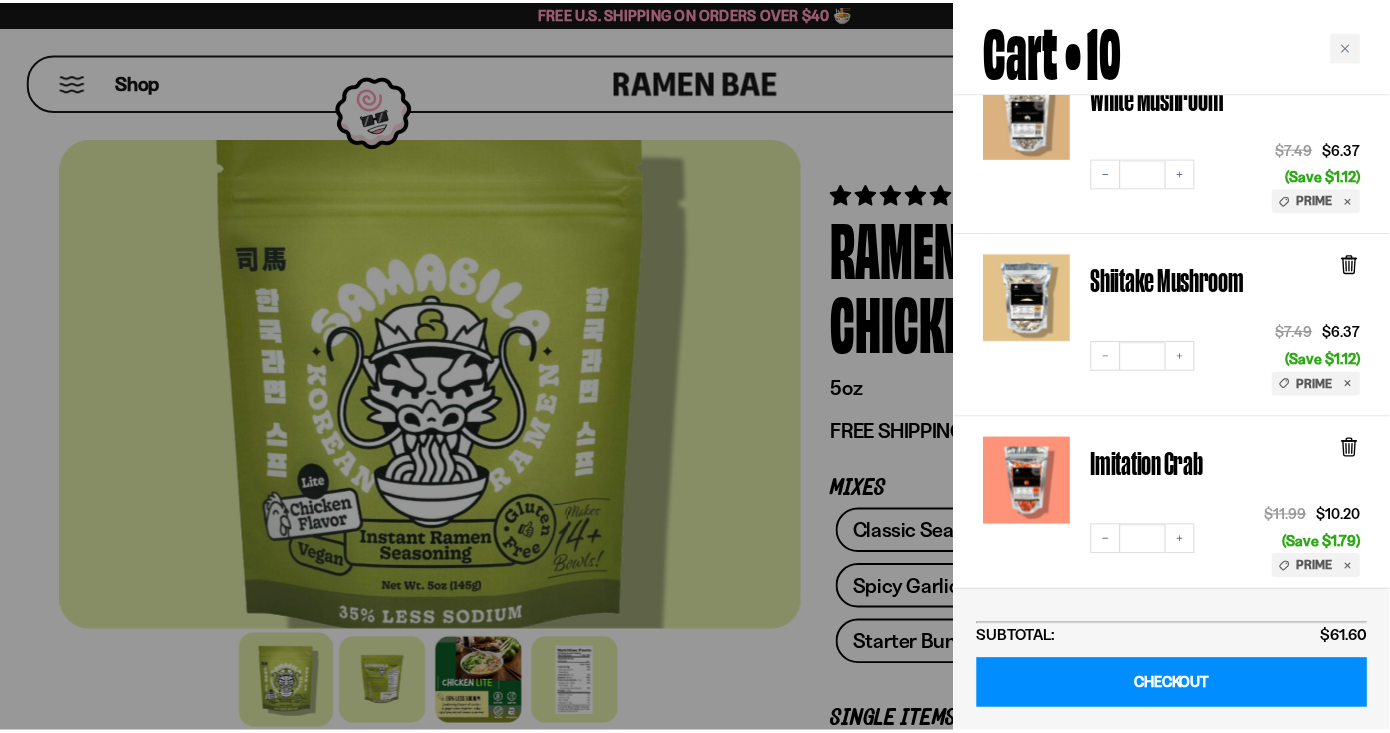 scroll, scrollTop: 1176, scrollLeft: 0, axis: vertical 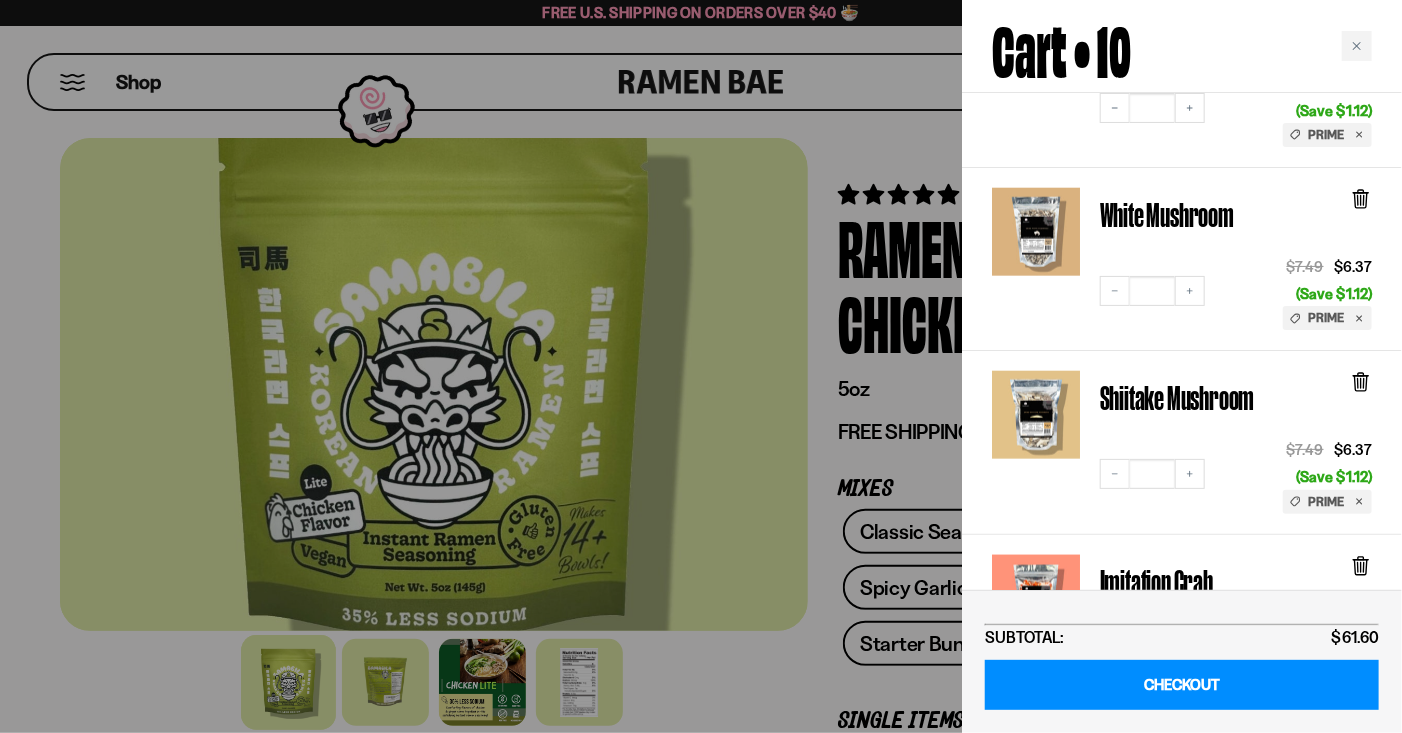 click at bounding box center [701, 366] 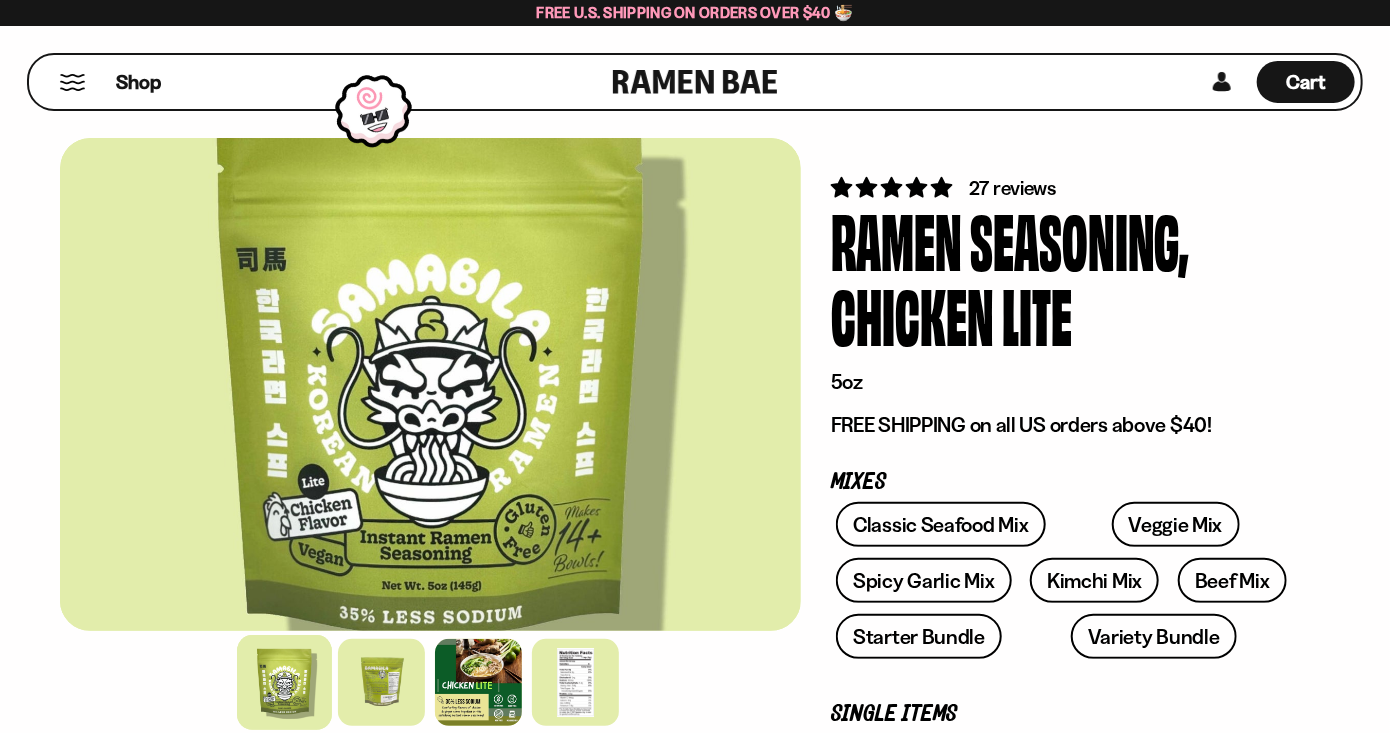 scroll, scrollTop: 0, scrollLeft: 0, axis: both 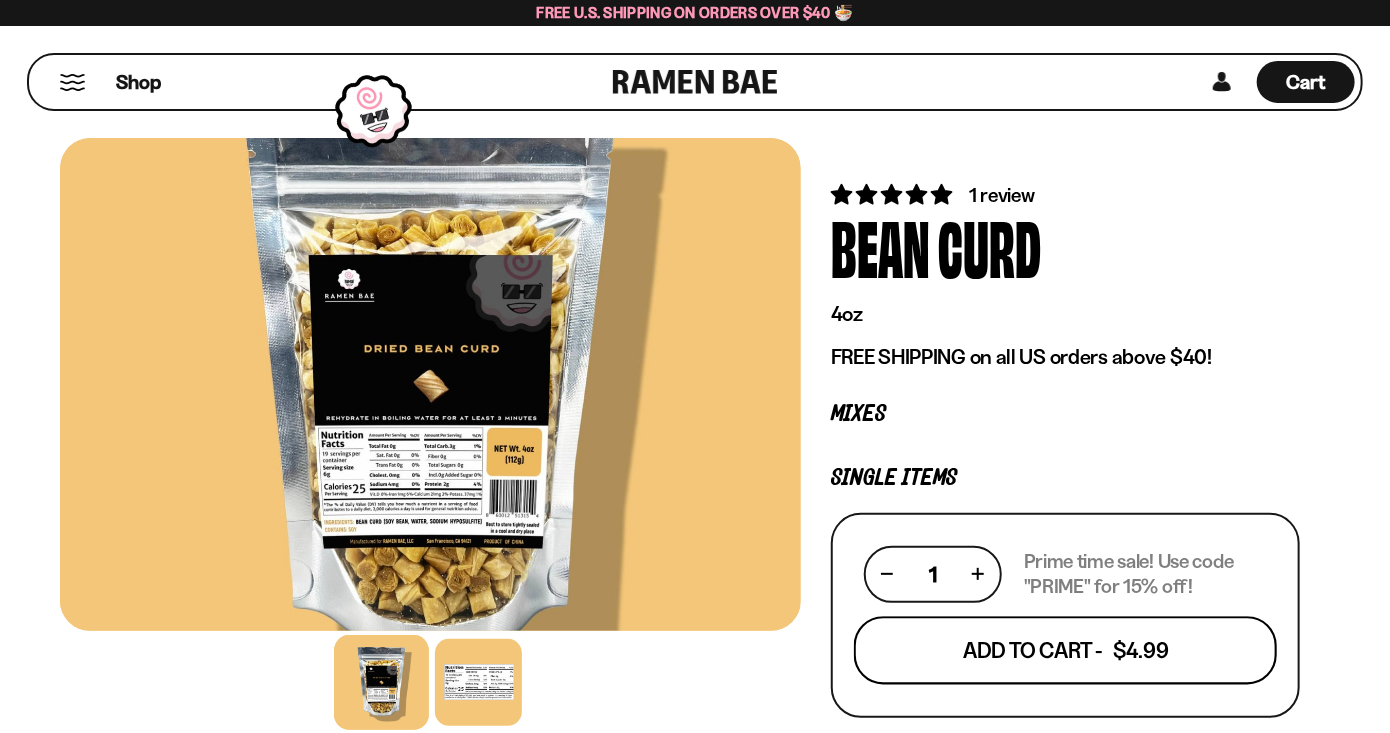 click on "Add To Cart -
$4.99" at bounding box center [1065, 650] 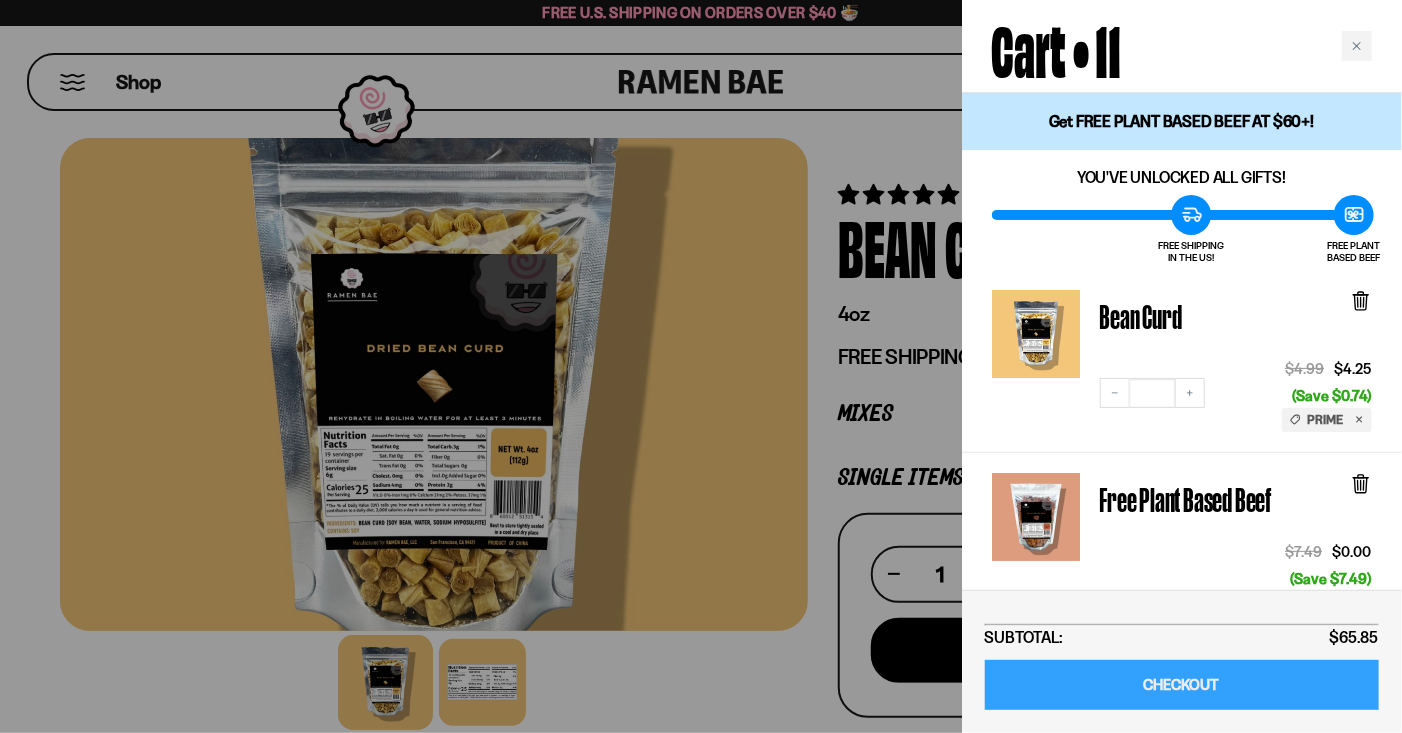 click on "CHECKOUT" at bounding box center (1182, 685) 